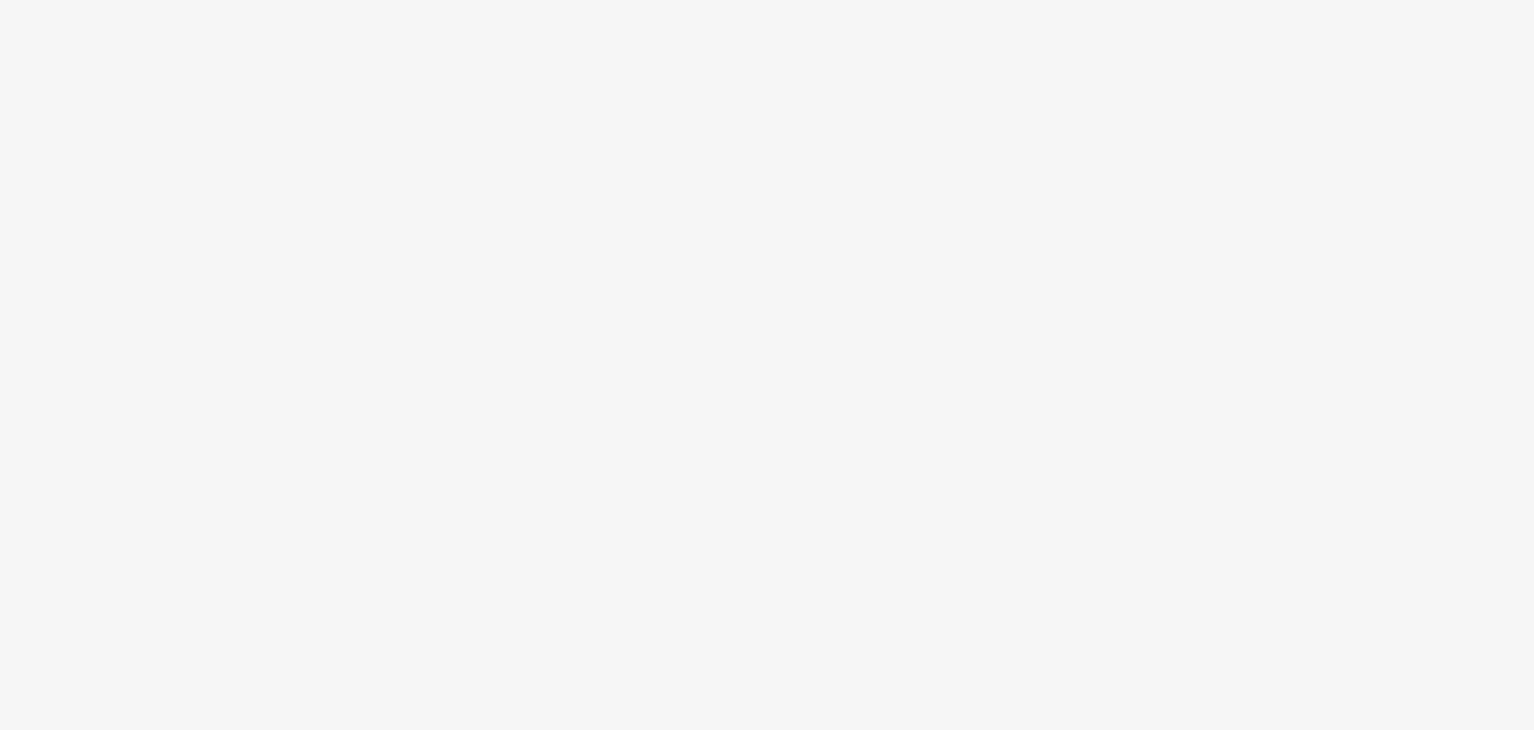 scroll, scrollTop: 0, scrollLeft: 0, axis: both 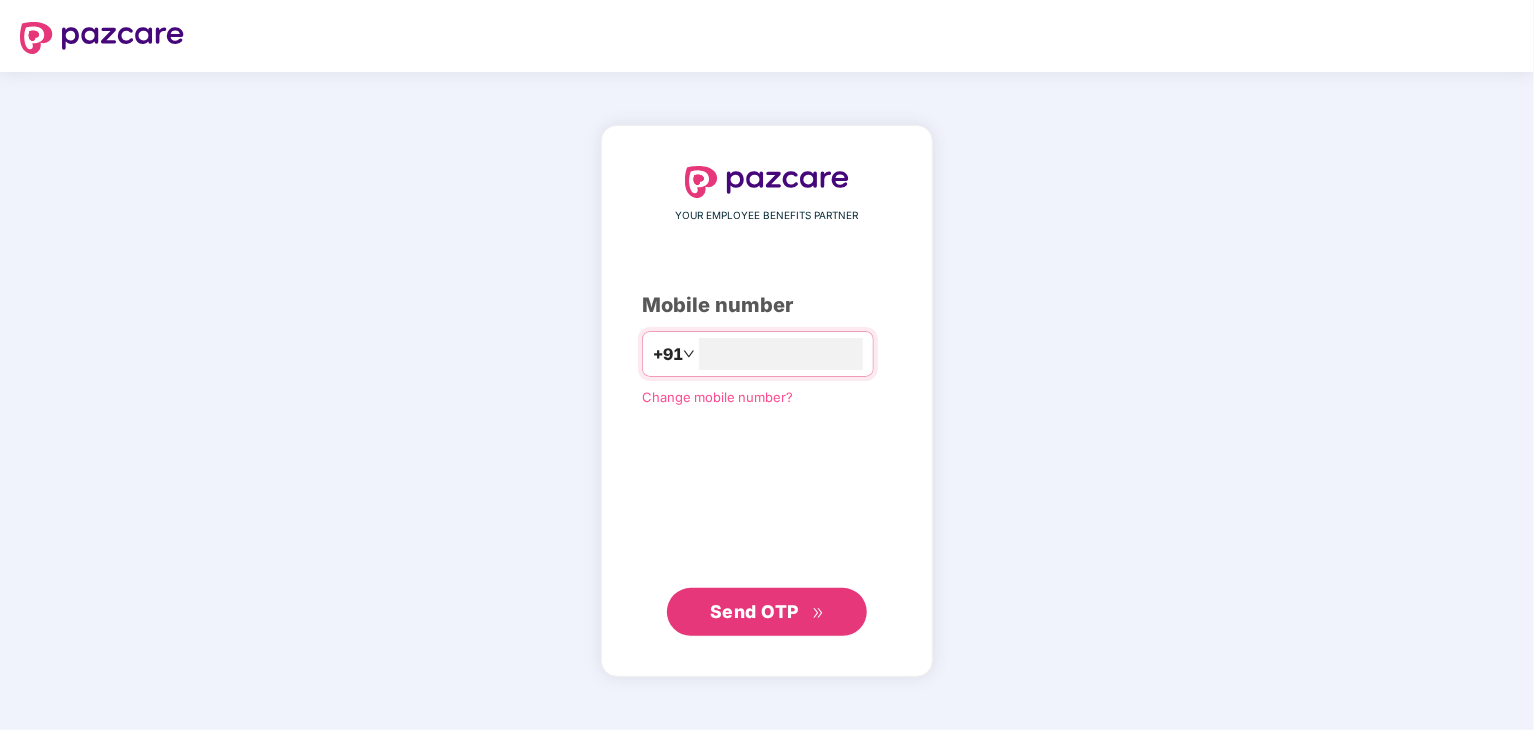 type on "**********" 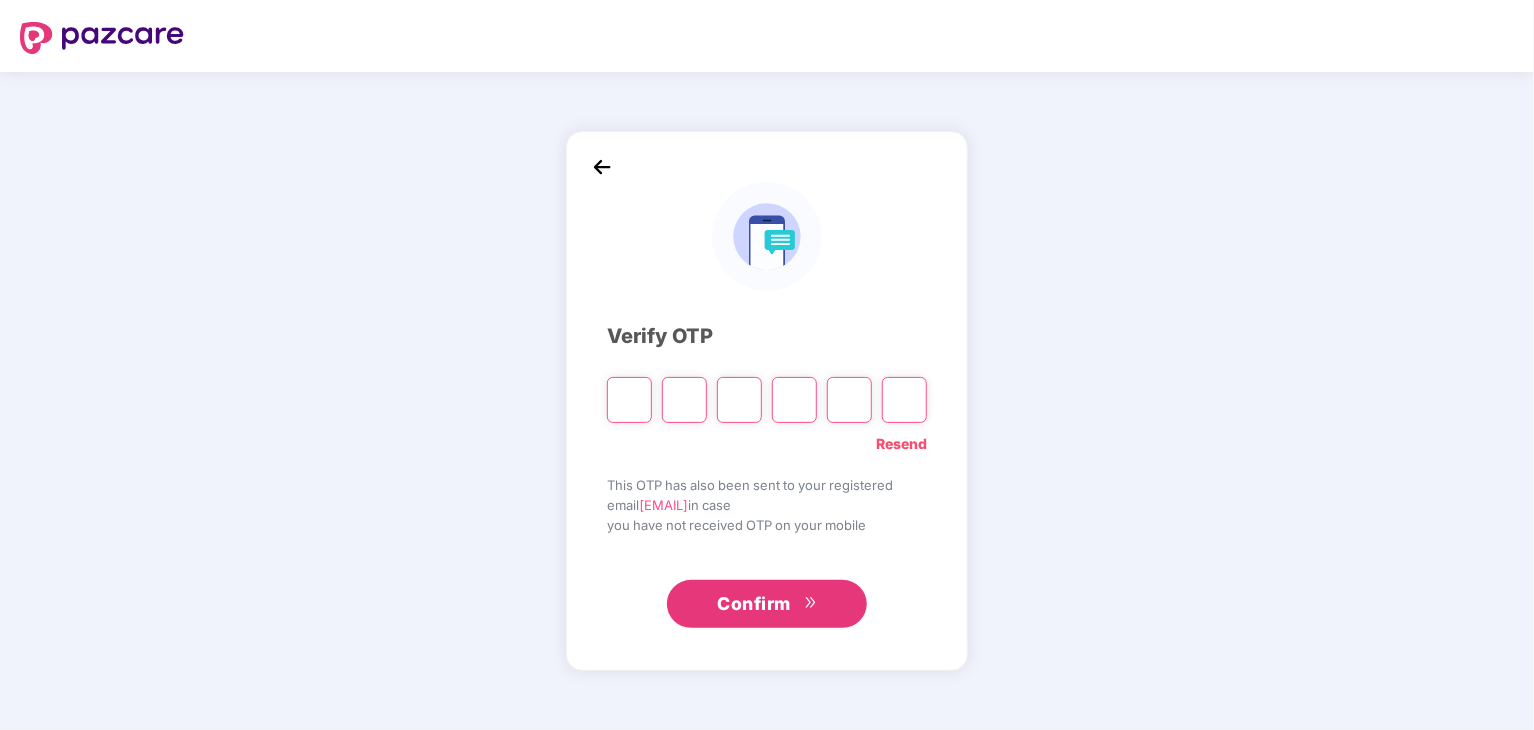 type on "*" 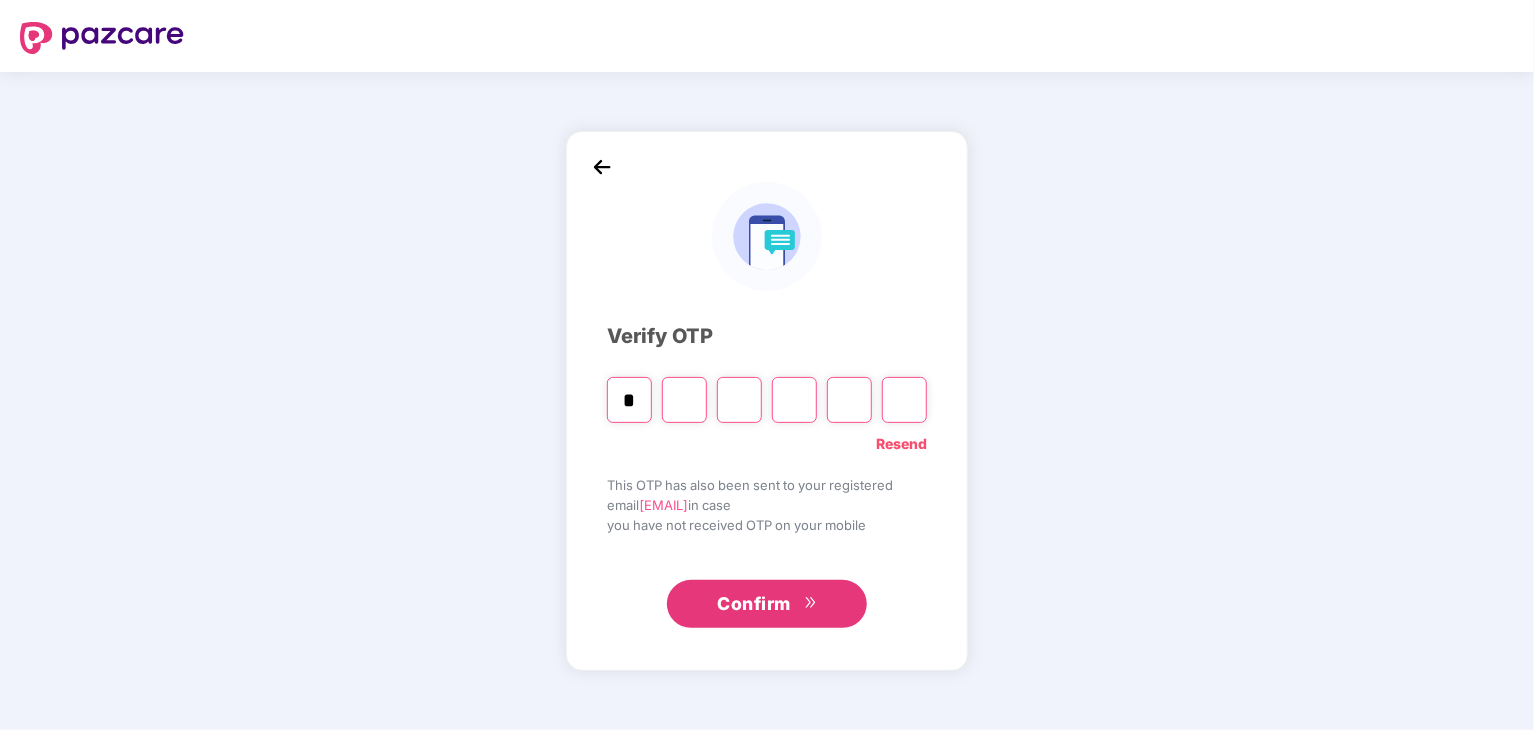 type on "*" 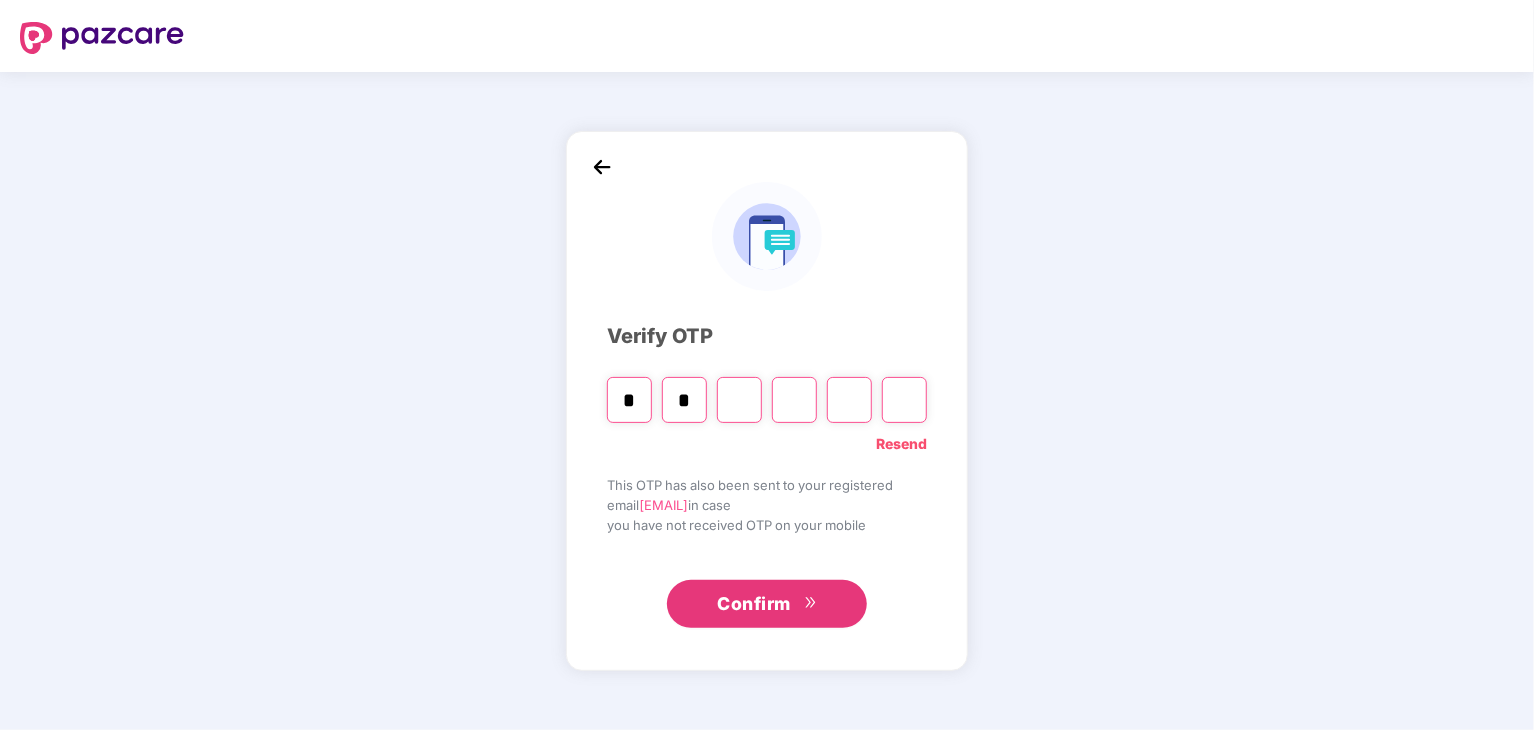 type on "*" 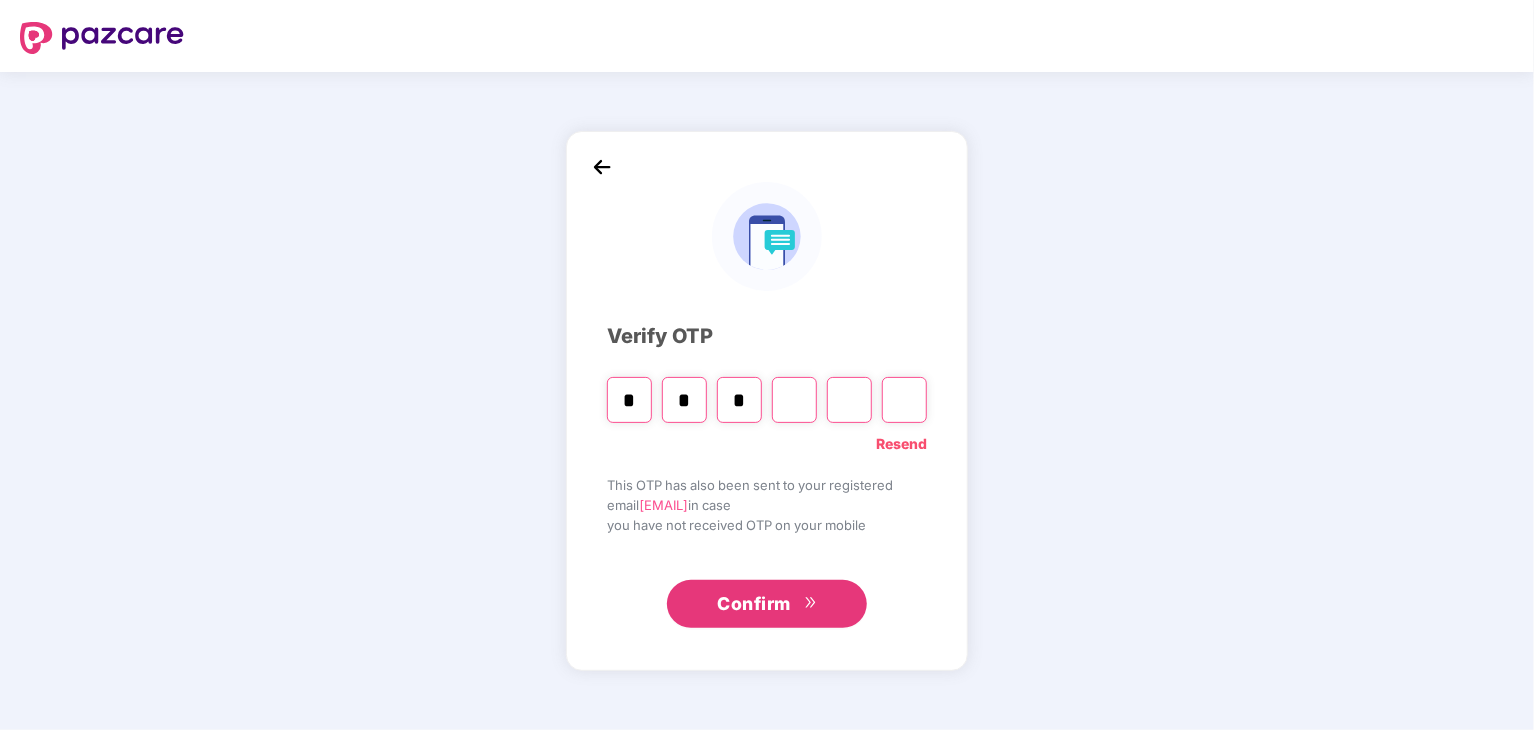 type on "*" 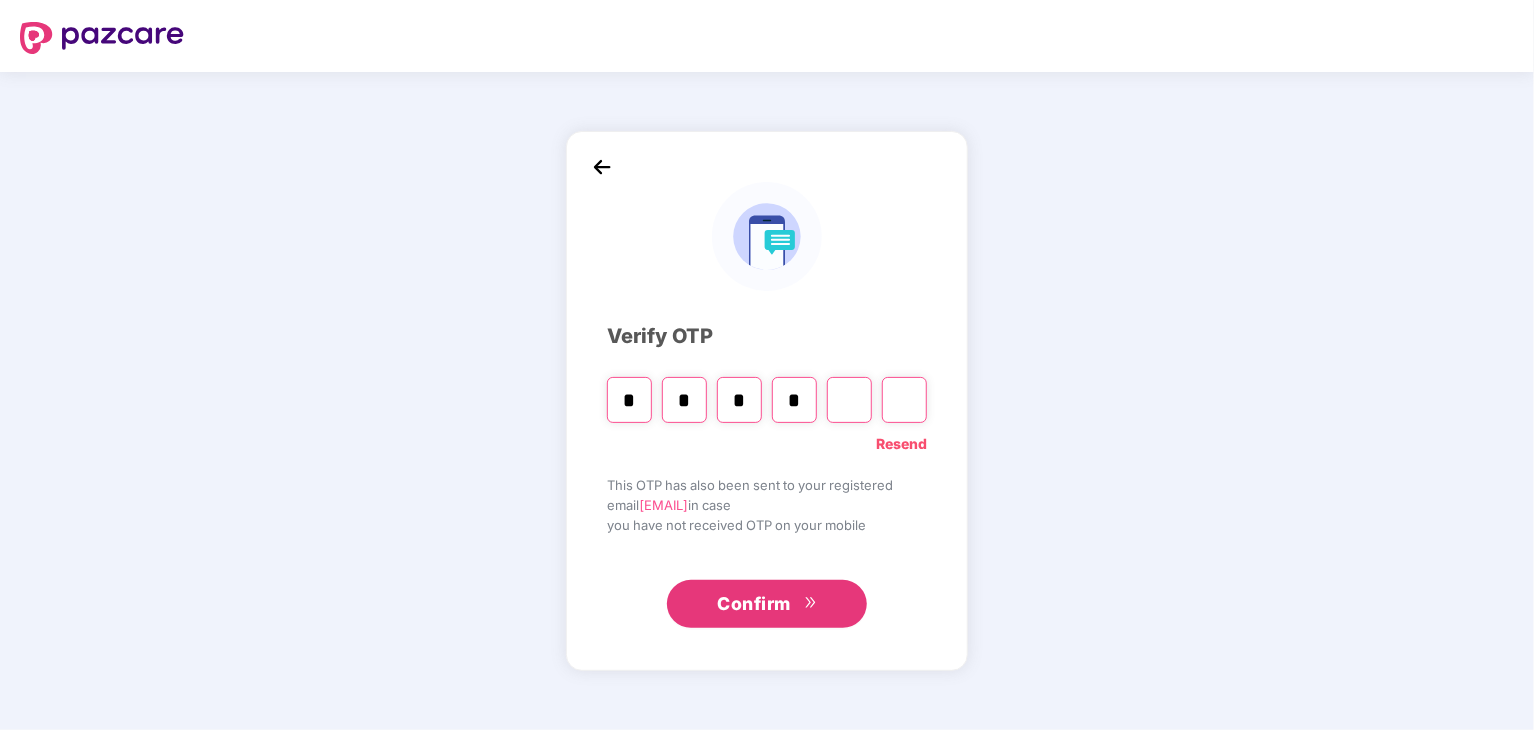 type on "*" 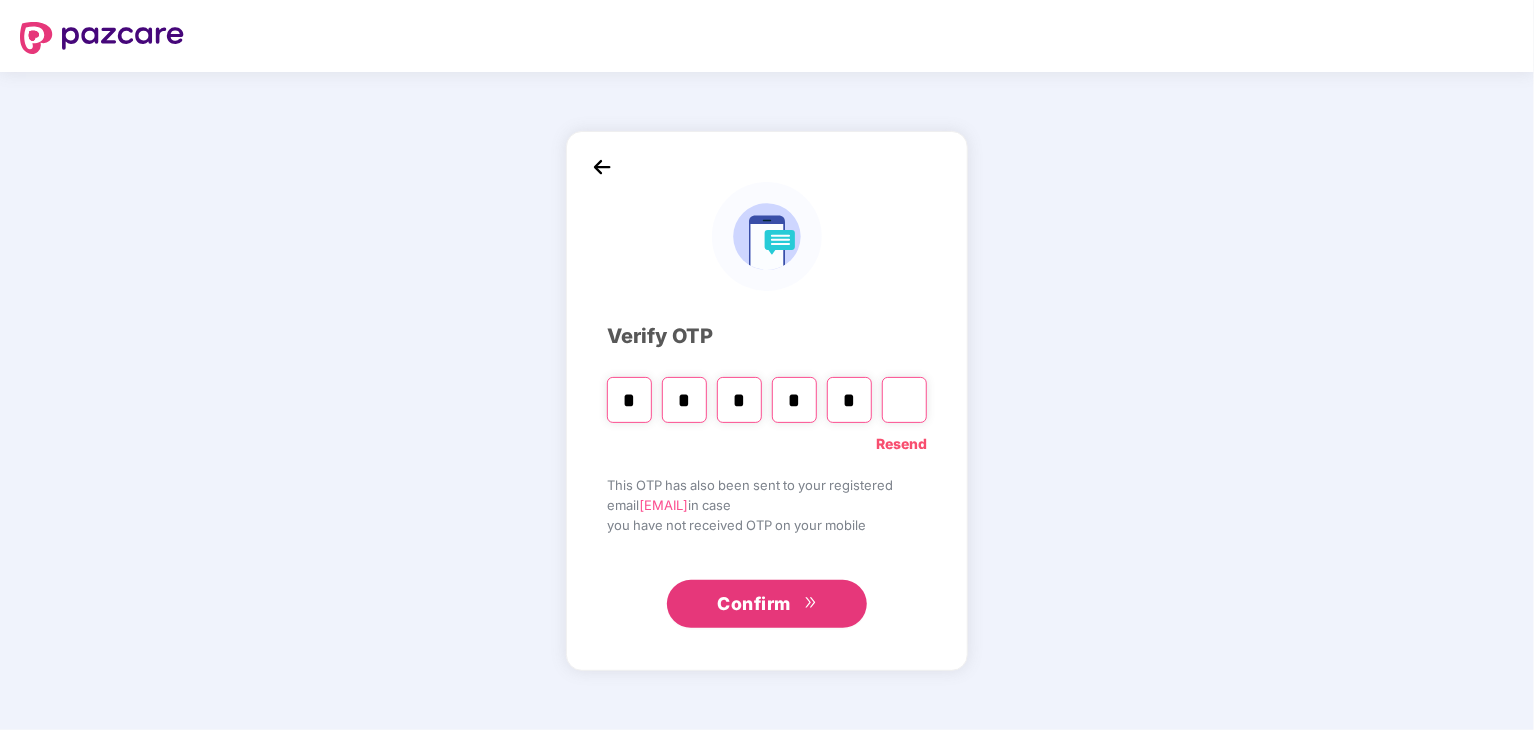 type on "*" 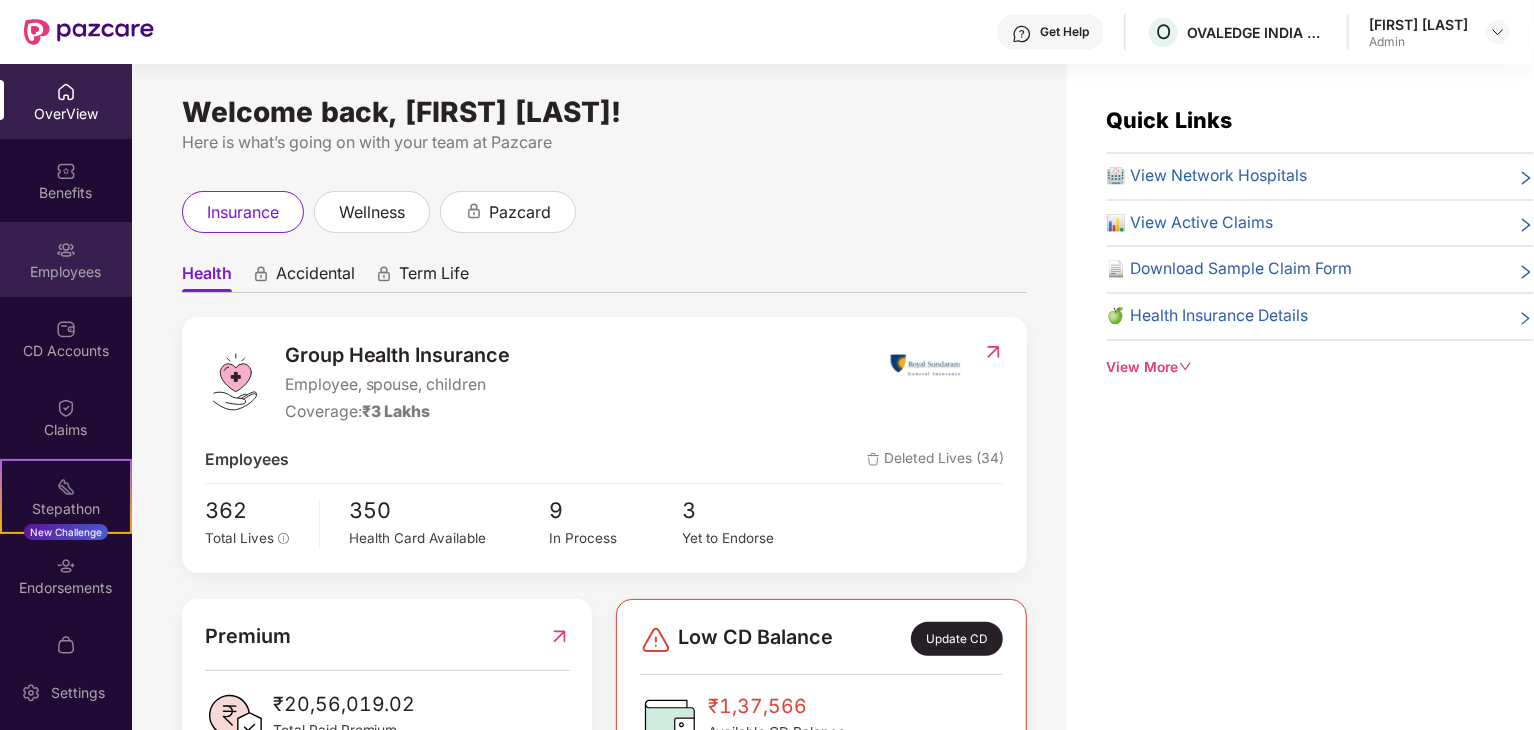 click at bounding box center [66, 250] 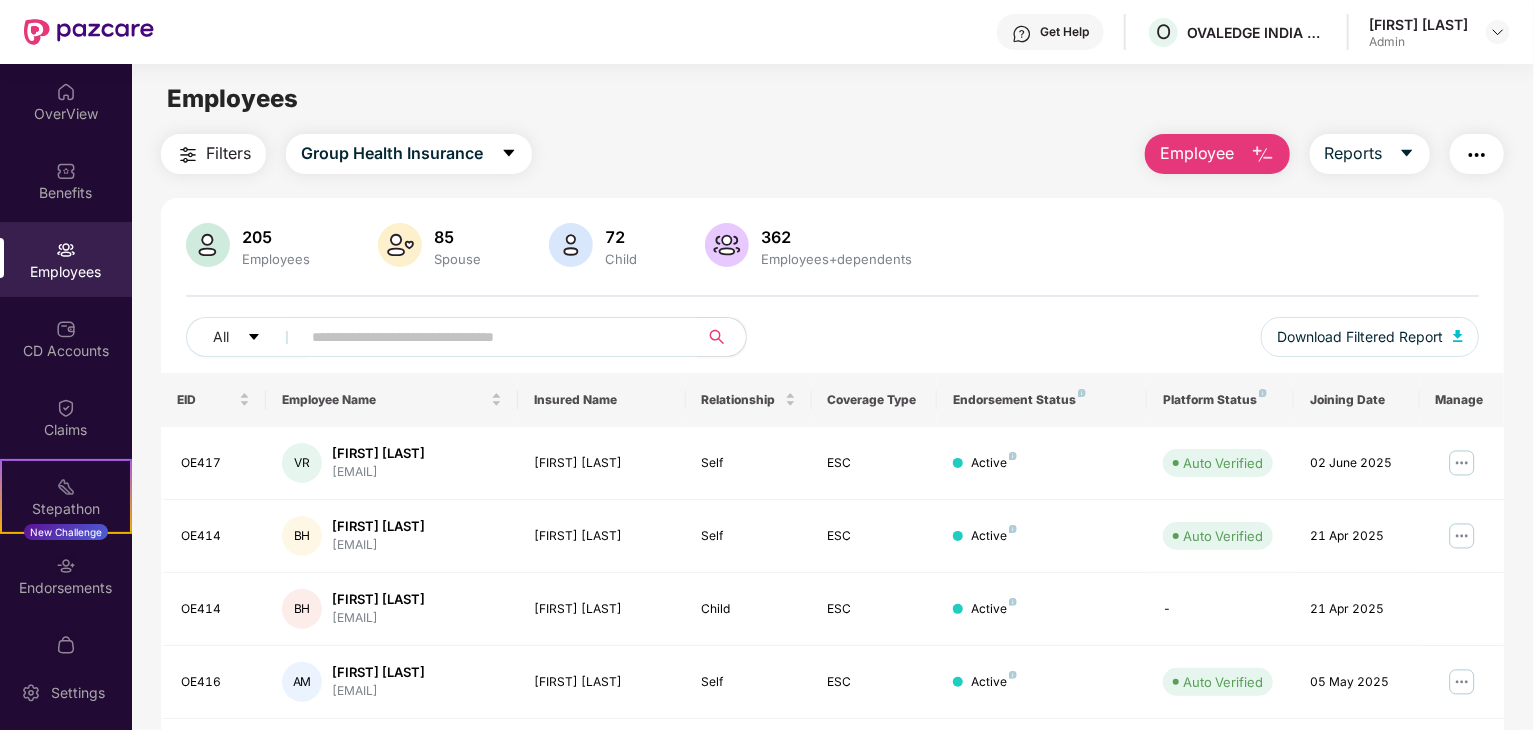click on "Employee" at bounding box center (1217, 154) 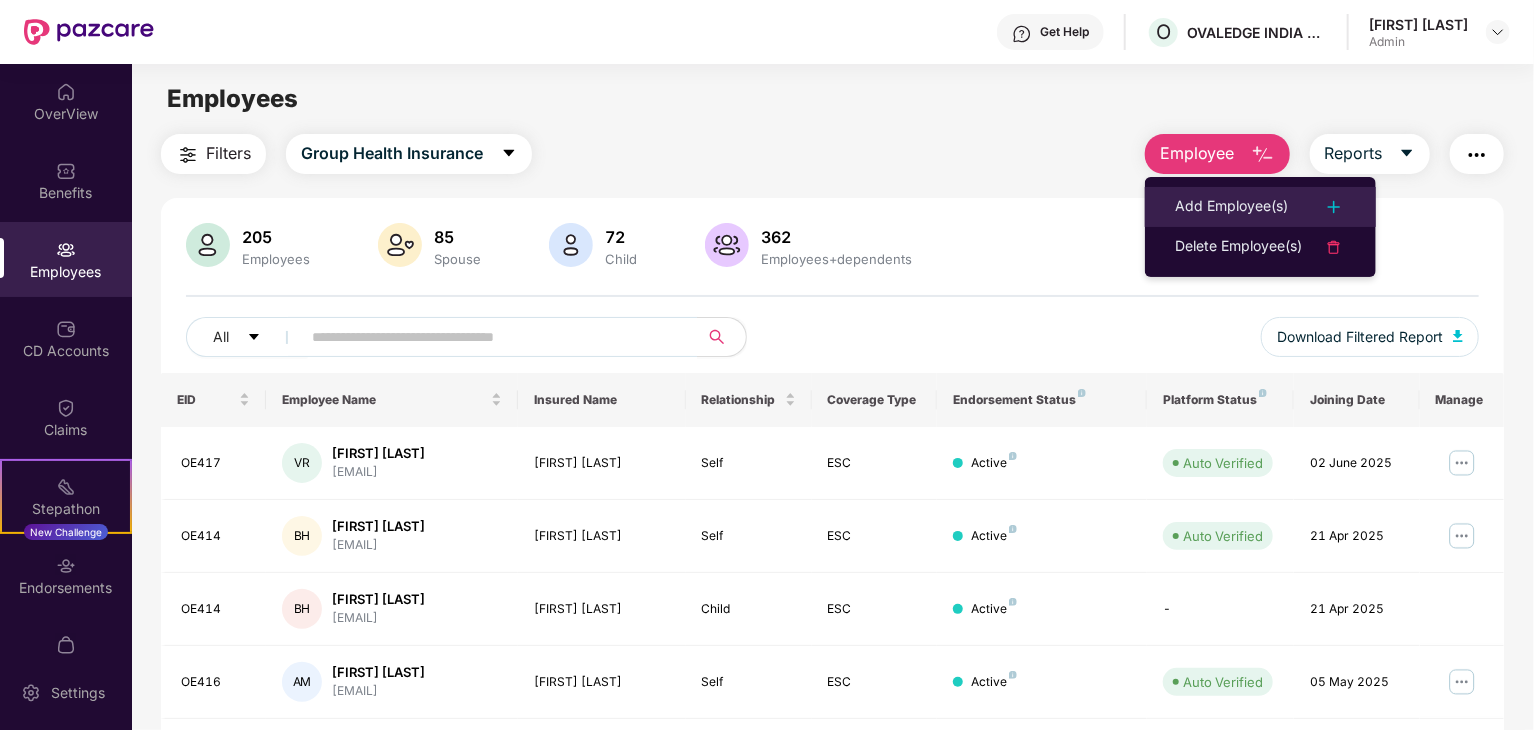 click on "Add Employee(s)" at bounding box center (1231, 207) 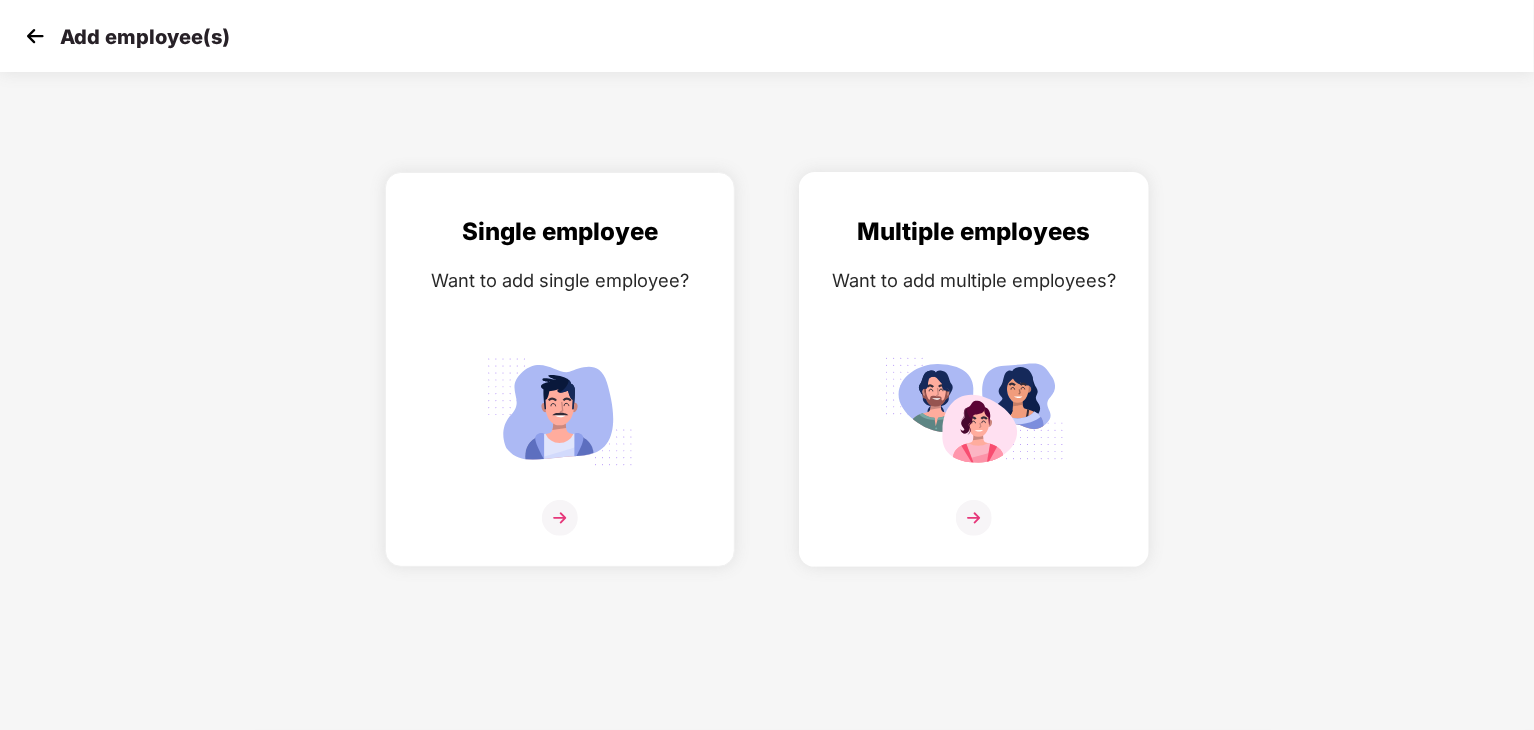 click at bounding box center [974, 518] 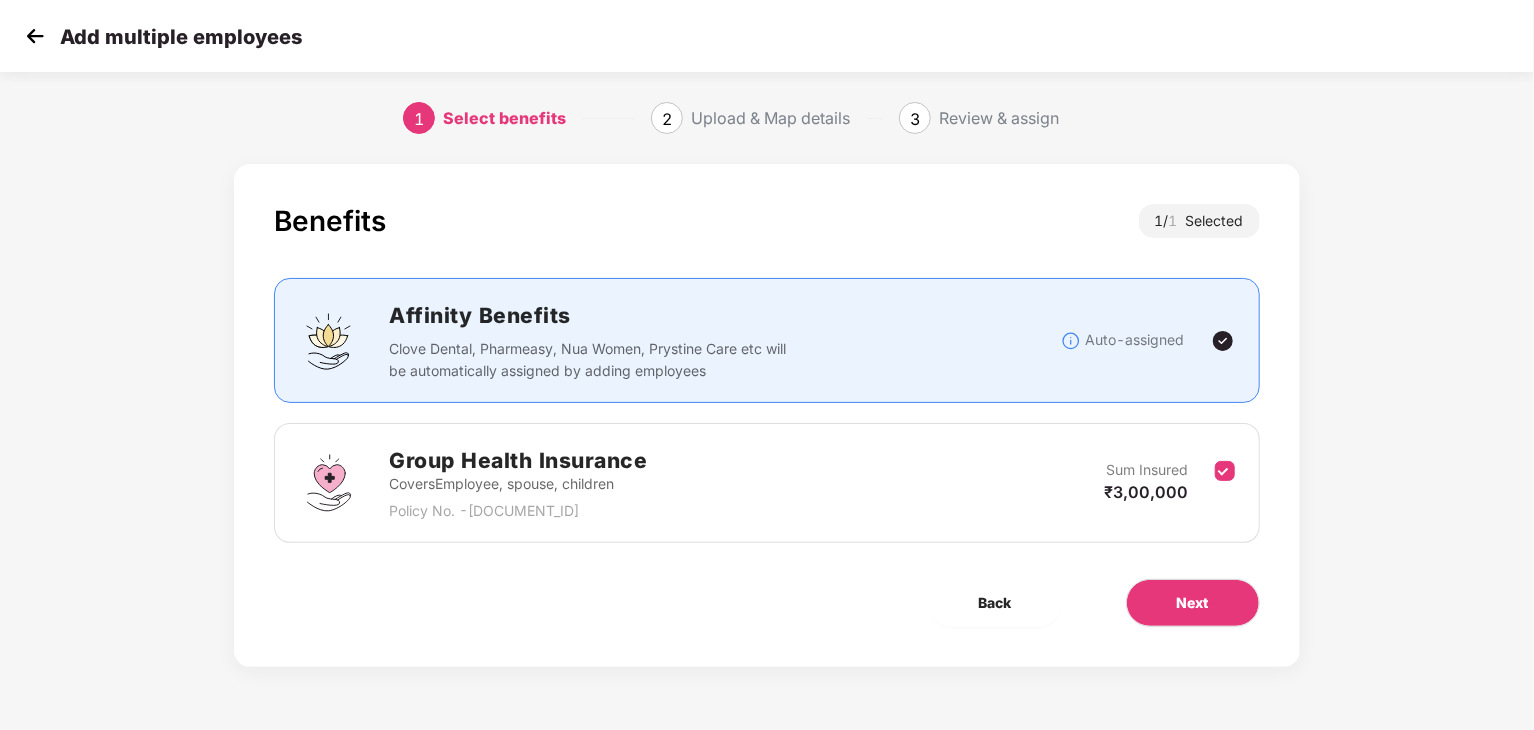 click on "Add multiple employees" at bounding box center [161, 36] 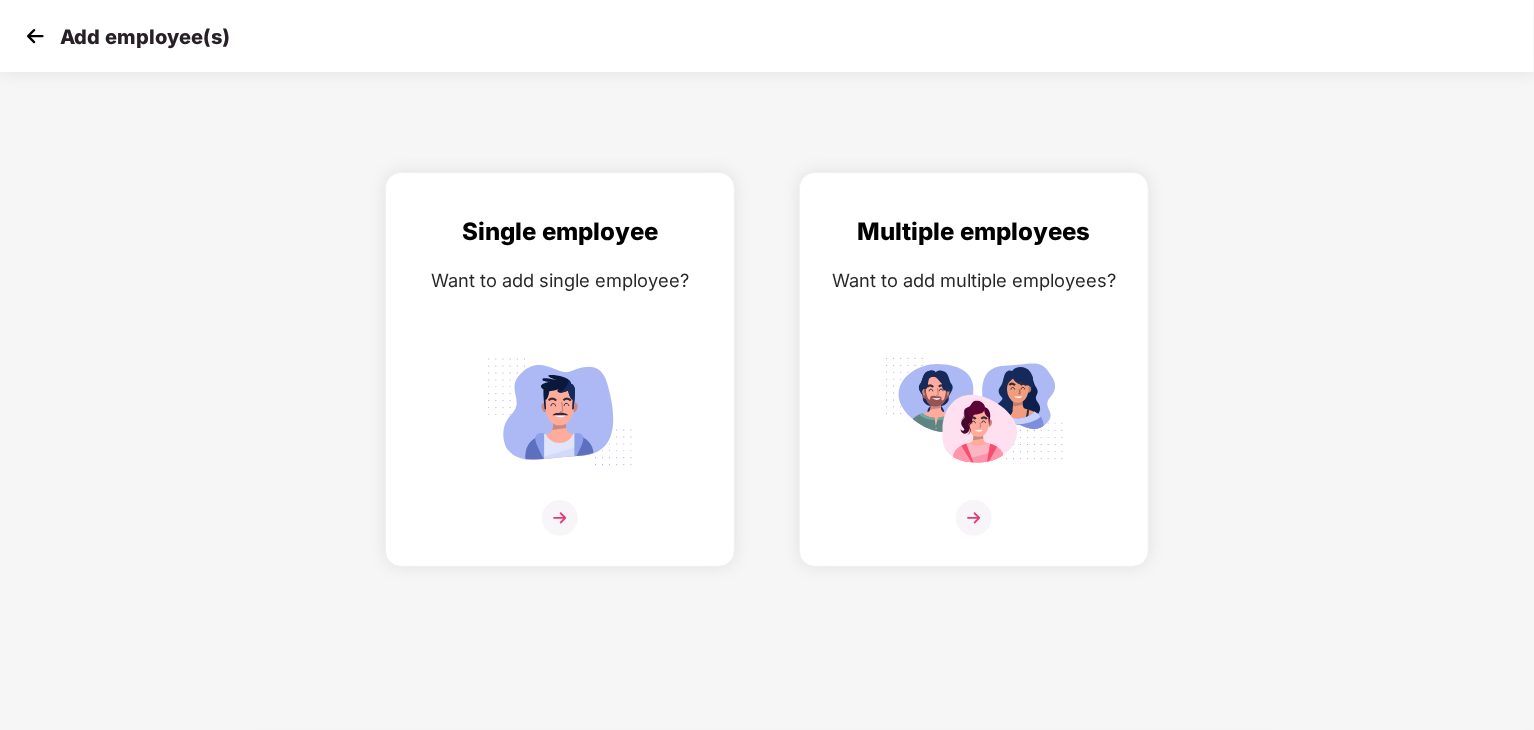 click at bounding box center [35, 36] 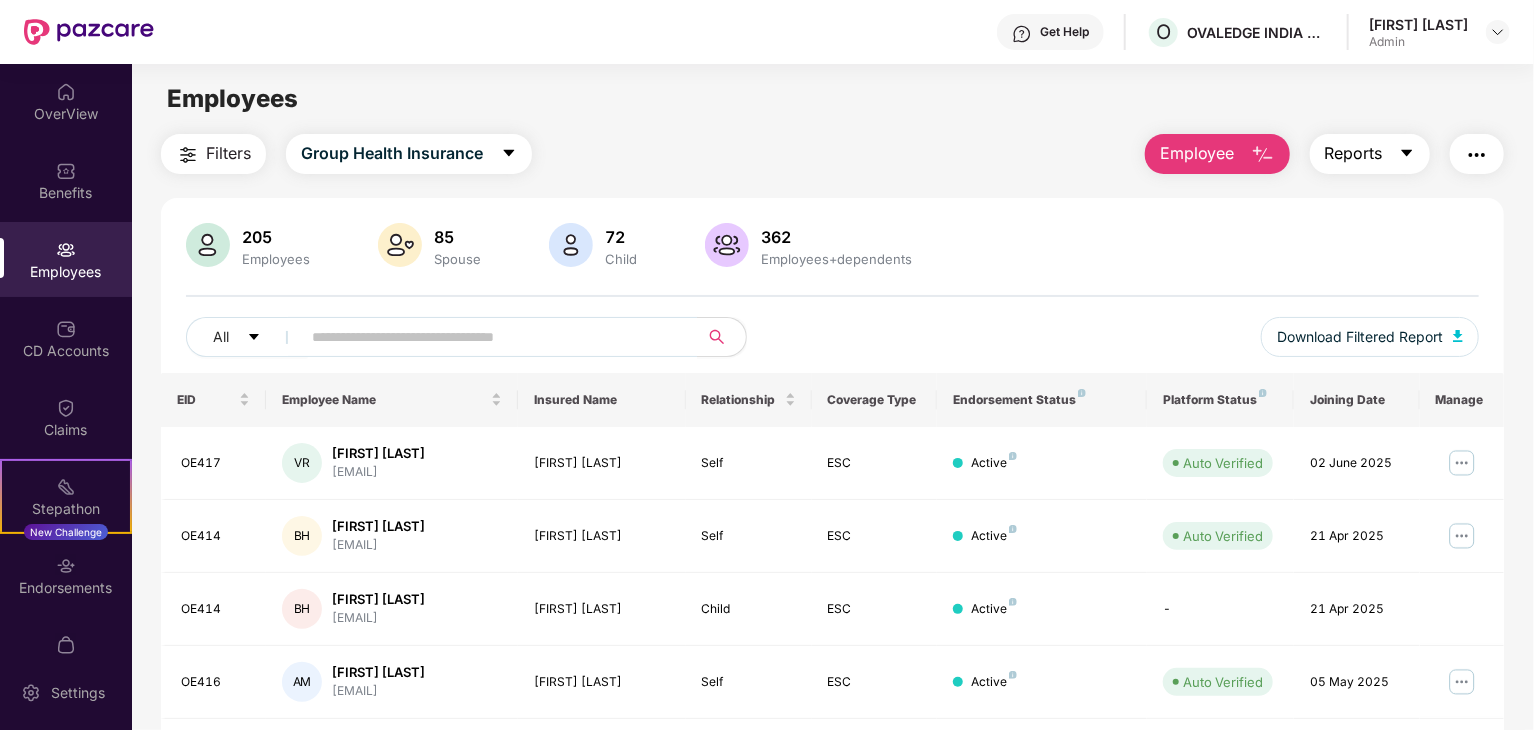 click on "Reports" at bounding box center [1354, 153] 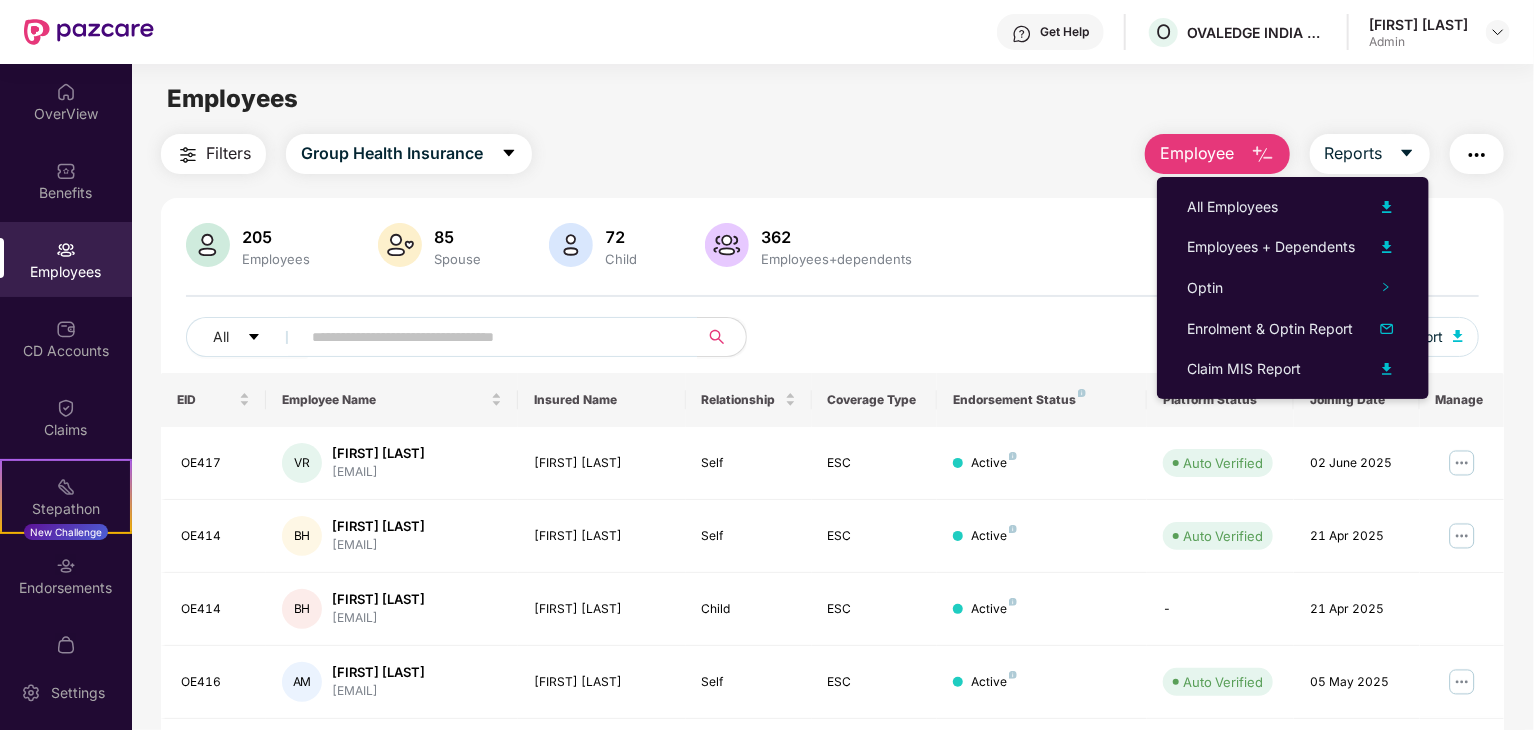 click on "Employees Filters Group Health Insurance Employee  Reports 205 Employees 85 Spouse 72 Child 362 Employees+dependents All Download Filtered Report EID Employee Name Insured Name Relationship Coverage Type Endorsement Status Platform Status Joining Date Manage                   OE417 VR [FIRST] [LAST]   [EMAIL] [FIRST] [LAST] Self ESC Active Auto Verified 02 June 2025 OE414 BH [FIRST] [LAST]   [EMAIL] [FIRST] [LAST] Self ESC Active Auto Verified 21 Apr 2025 OE414 BH [FIRST] [LAST]   [EMAIL] [FIRST] [LAST] Child ESC Active - 21 Apr 2025 OE416 AM [FIRST] [LAST]   [EMAIL] [FIRST] [LAST] Self ESC Active Auto Verified 05 May 2025 OE416 AM [FIRST] [LAST]   [EMAIL] [FIRST] [LAST] Spouse ESC Active - 05 May 2025 OE415 RG [FIRST] [LAST]   [EMAIL] [FIRST] [LAST] Self ESC Active Auto Verified 21 Apr 2025 OE415 RG [FIRST] [LAST]   [EMAIL] [FIRST] [LAST] -" at bounding box center [832, 429] 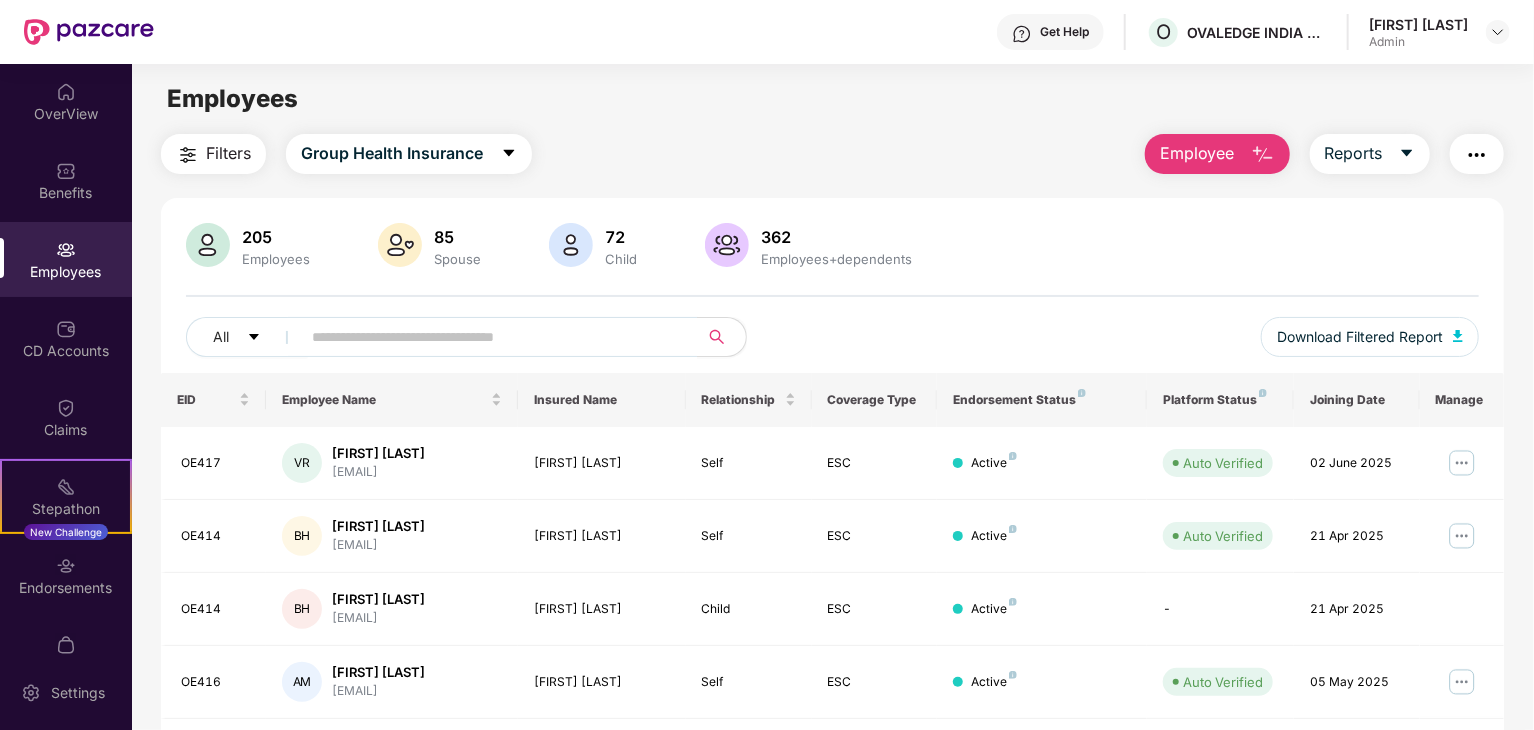 click at bounding box center (1477, 154) 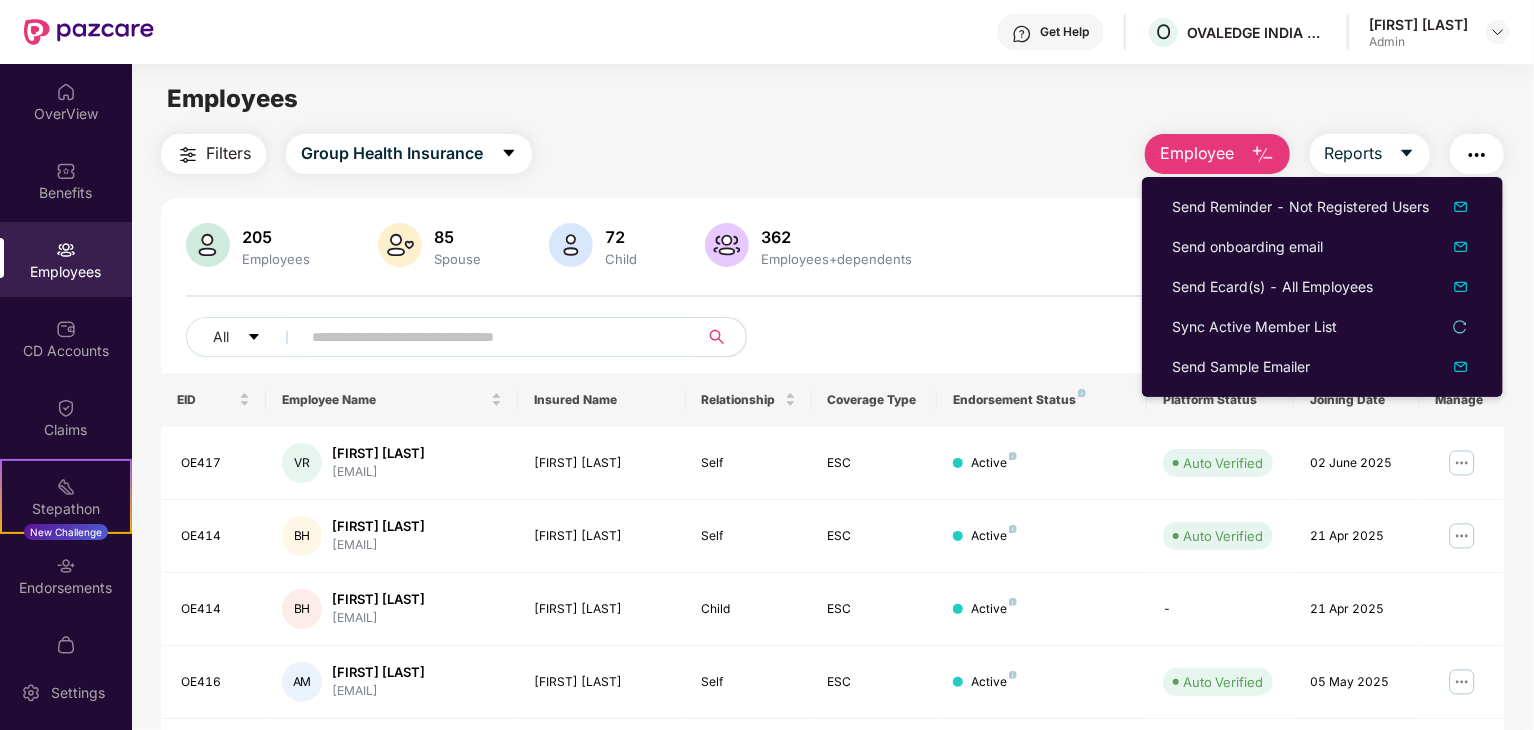 click on "Employees" at bounding box center [832, 99] 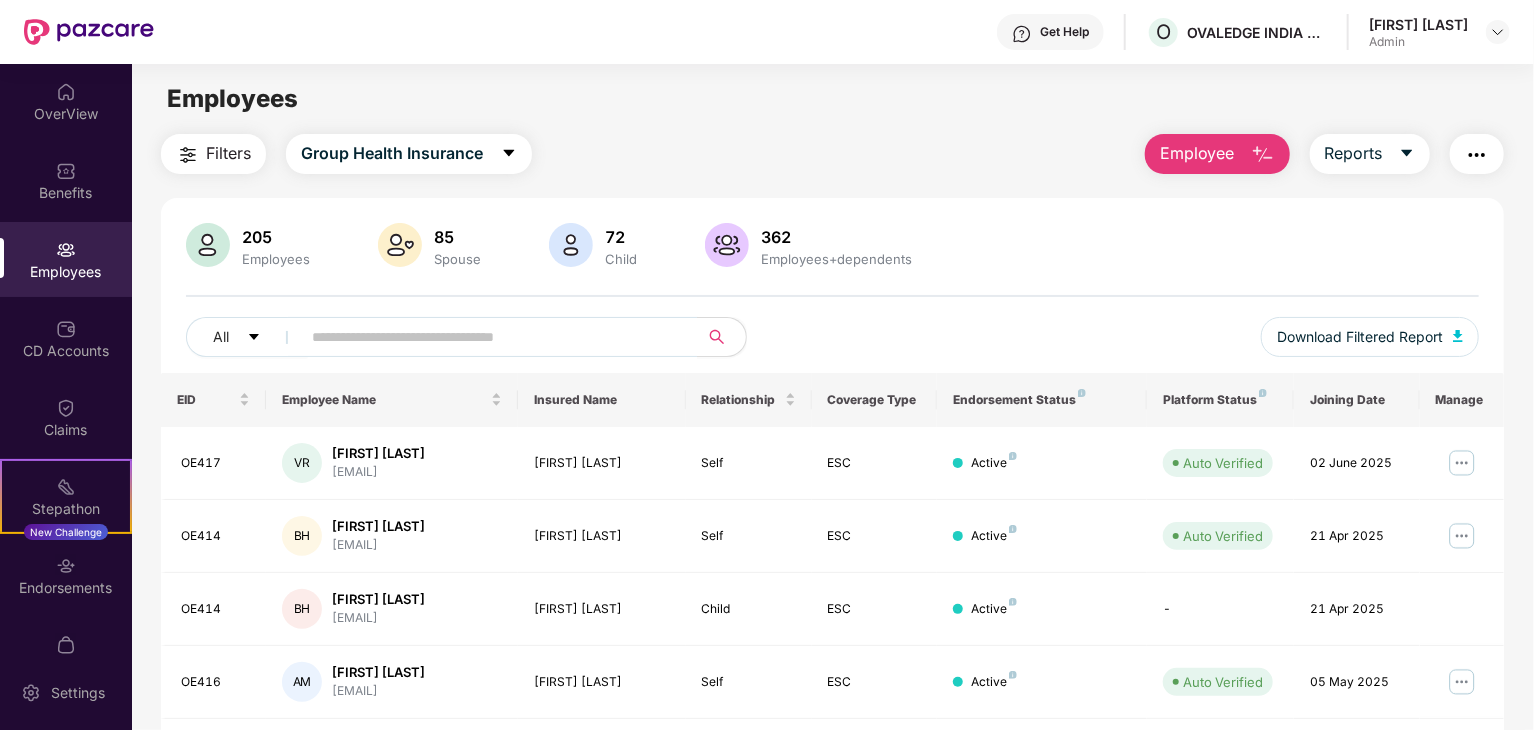 click at bounding box center [1477, 155] 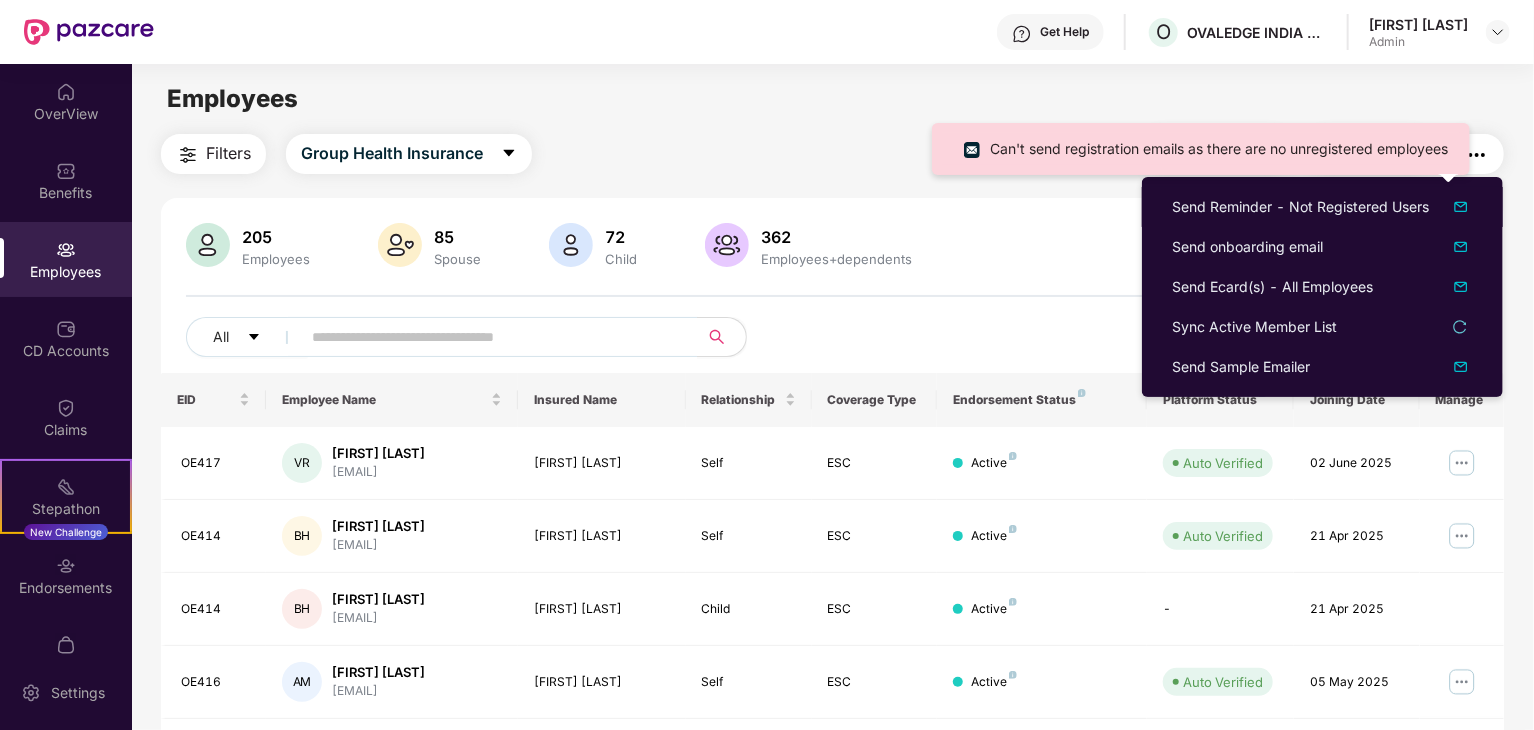 click on "Can't send registration emails as there are no unregistered employees" at bounding box center (1201, 149) 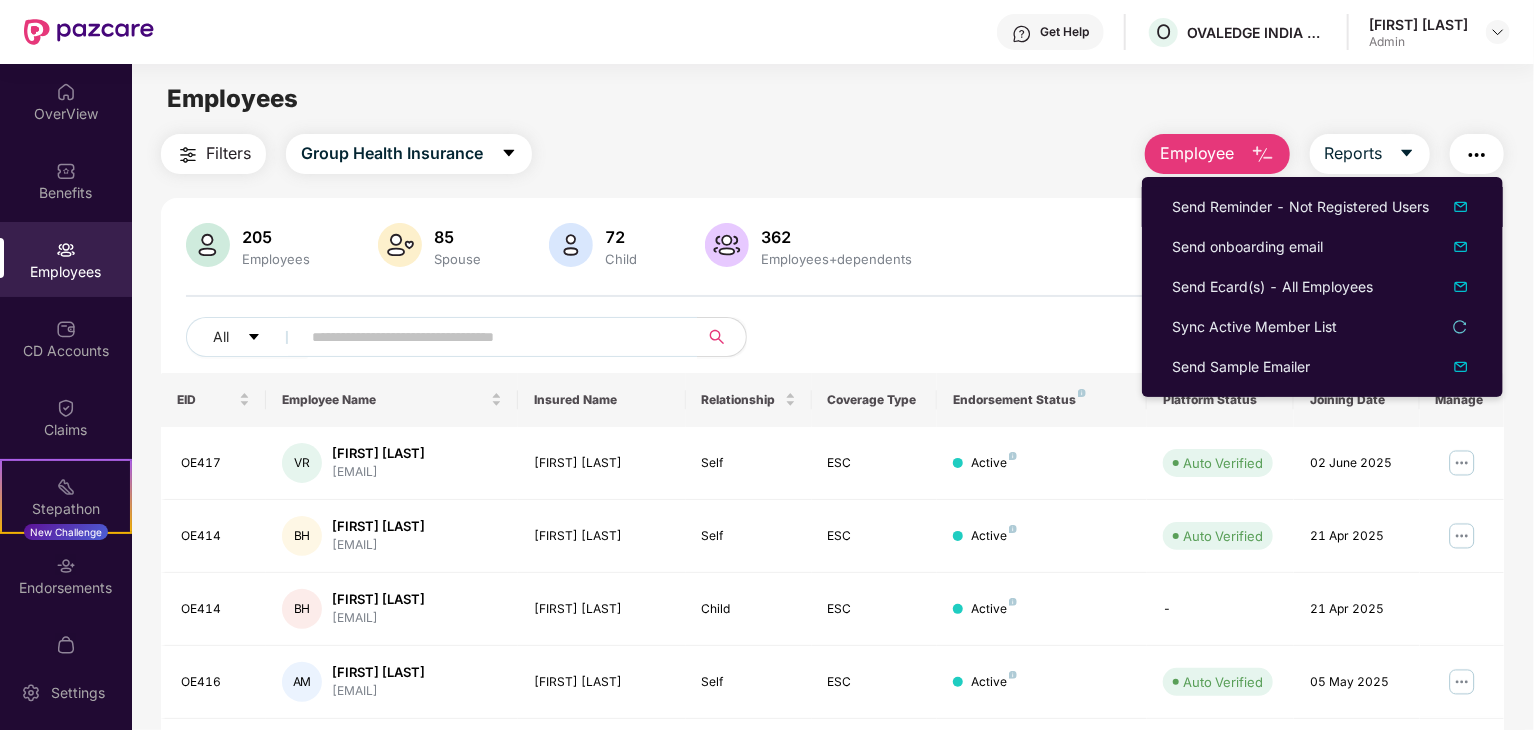 click on "Employees" at bounding box center (832, 99) 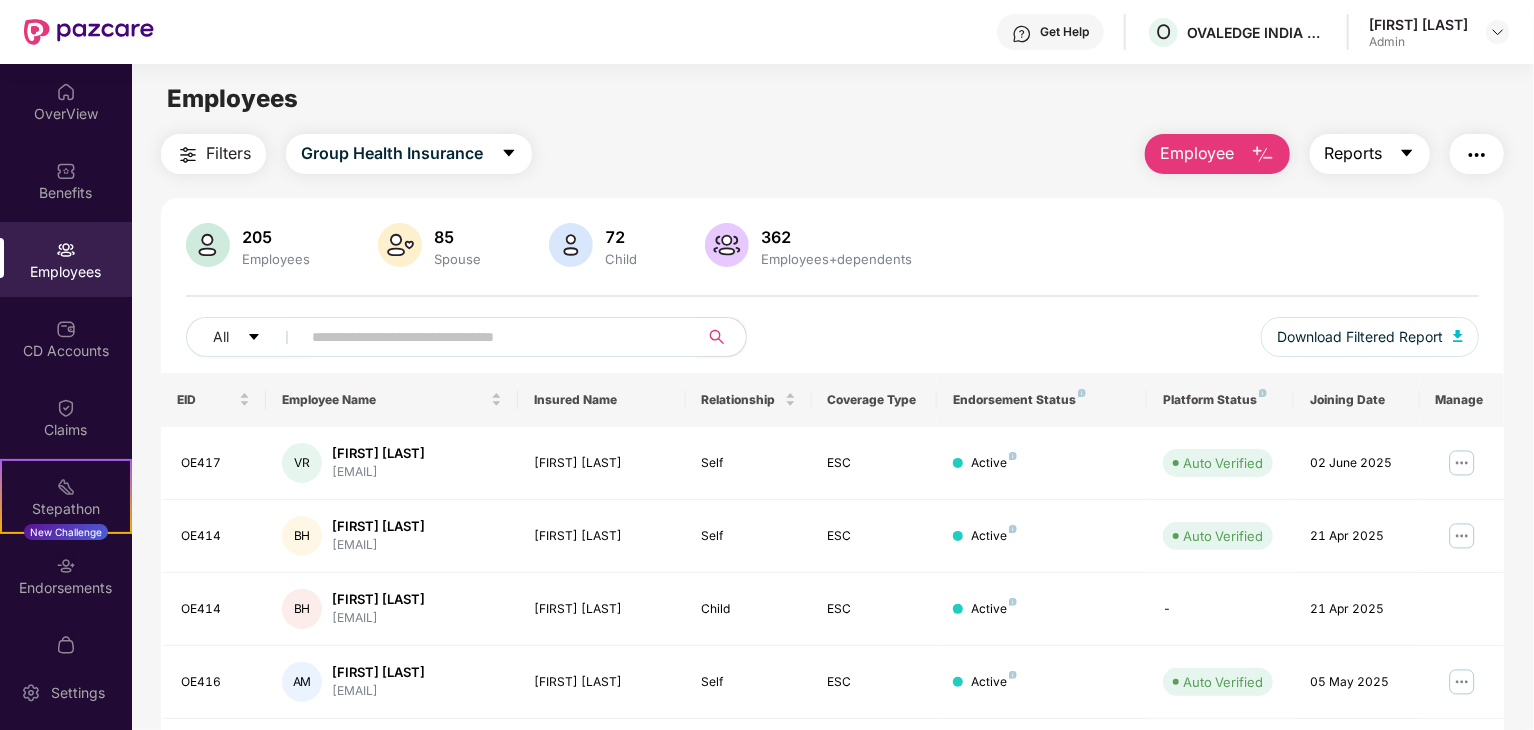 click on "Reports" at bounding box center (1370, 154) 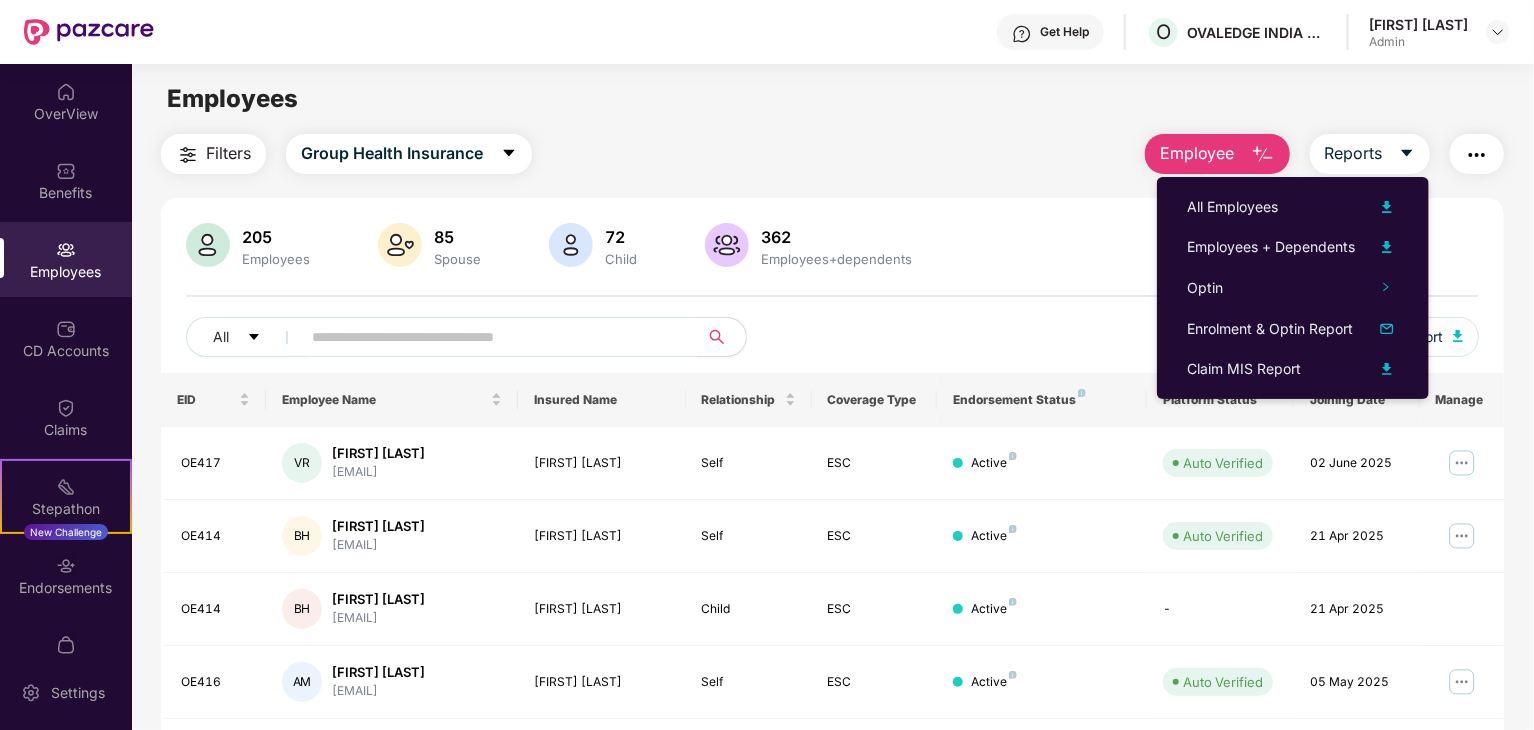 click on "Employee  Reports" at bounding box center [1314, 154] 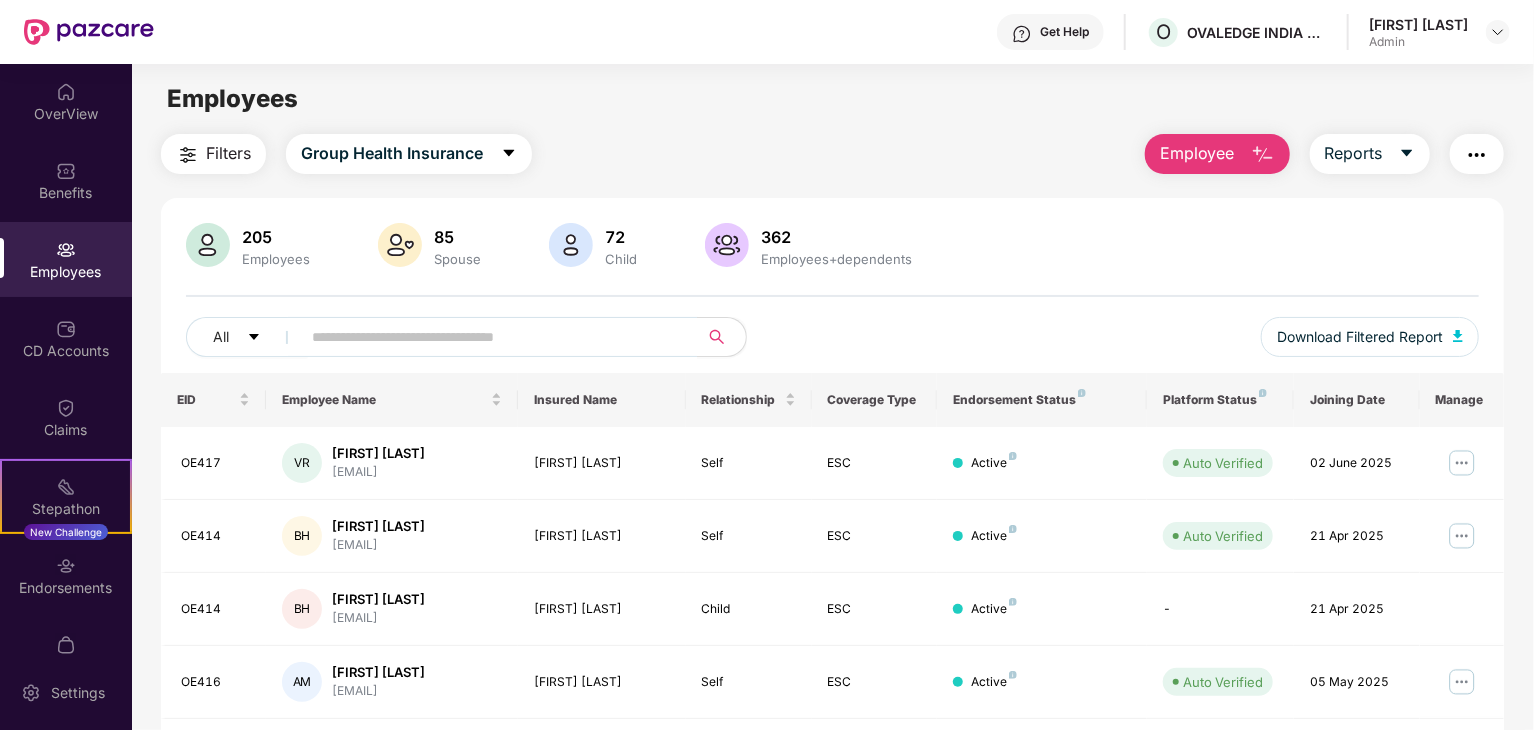 click on "Employee" at bounding box center [1197, 153] 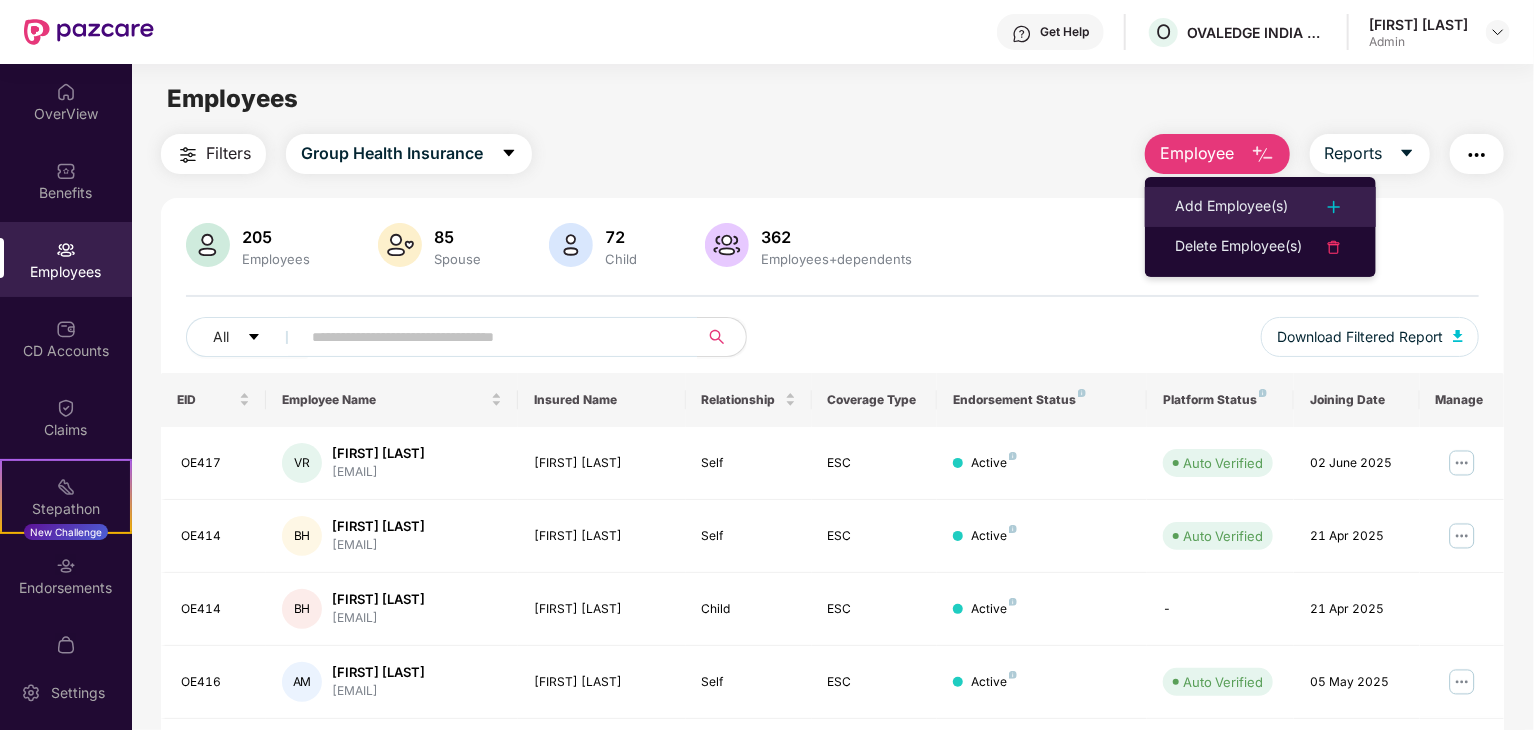 click on "Add Employee(s)" at bounding box center (1231, 207) 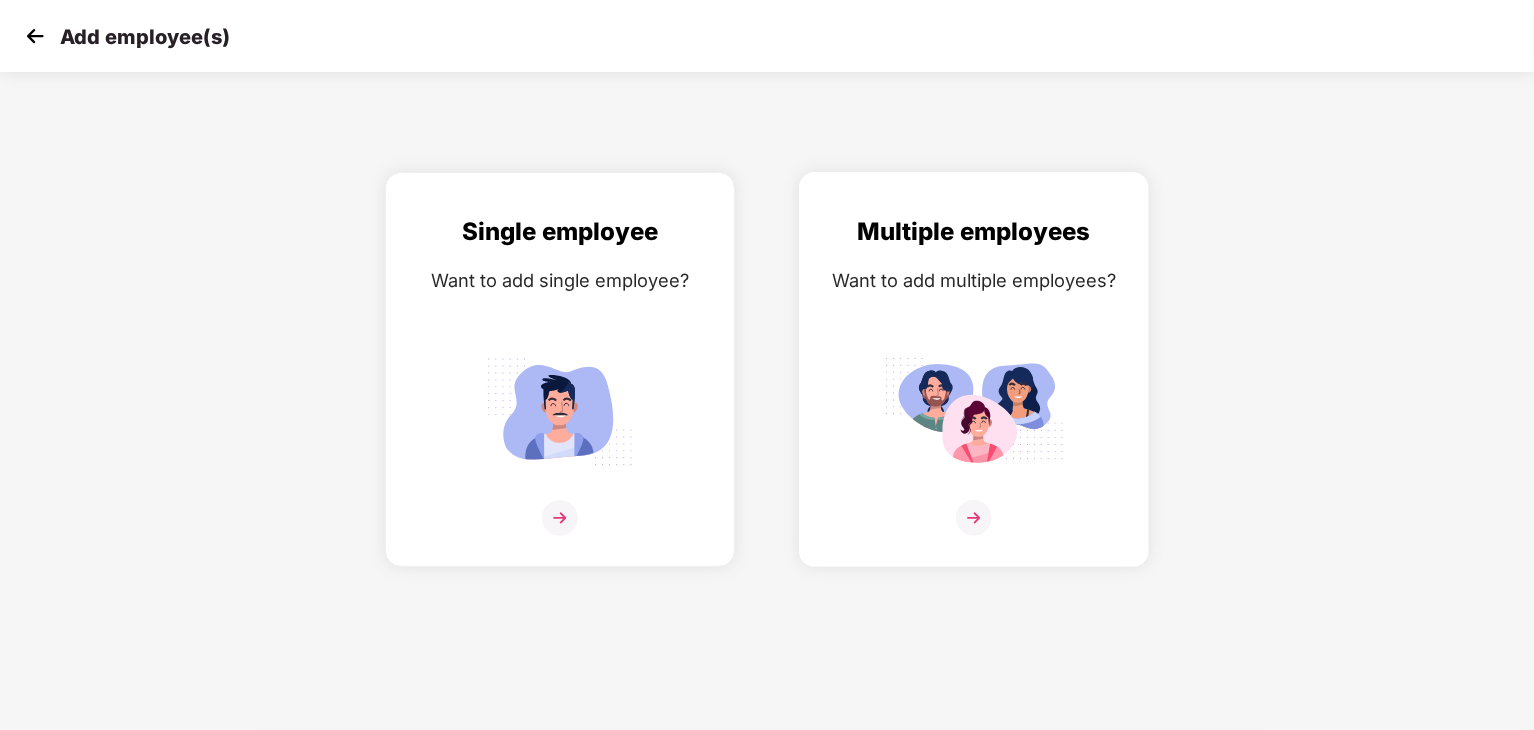 click on "Multiple employees Want to add multiple employees?" at bounding box center (974, 387) 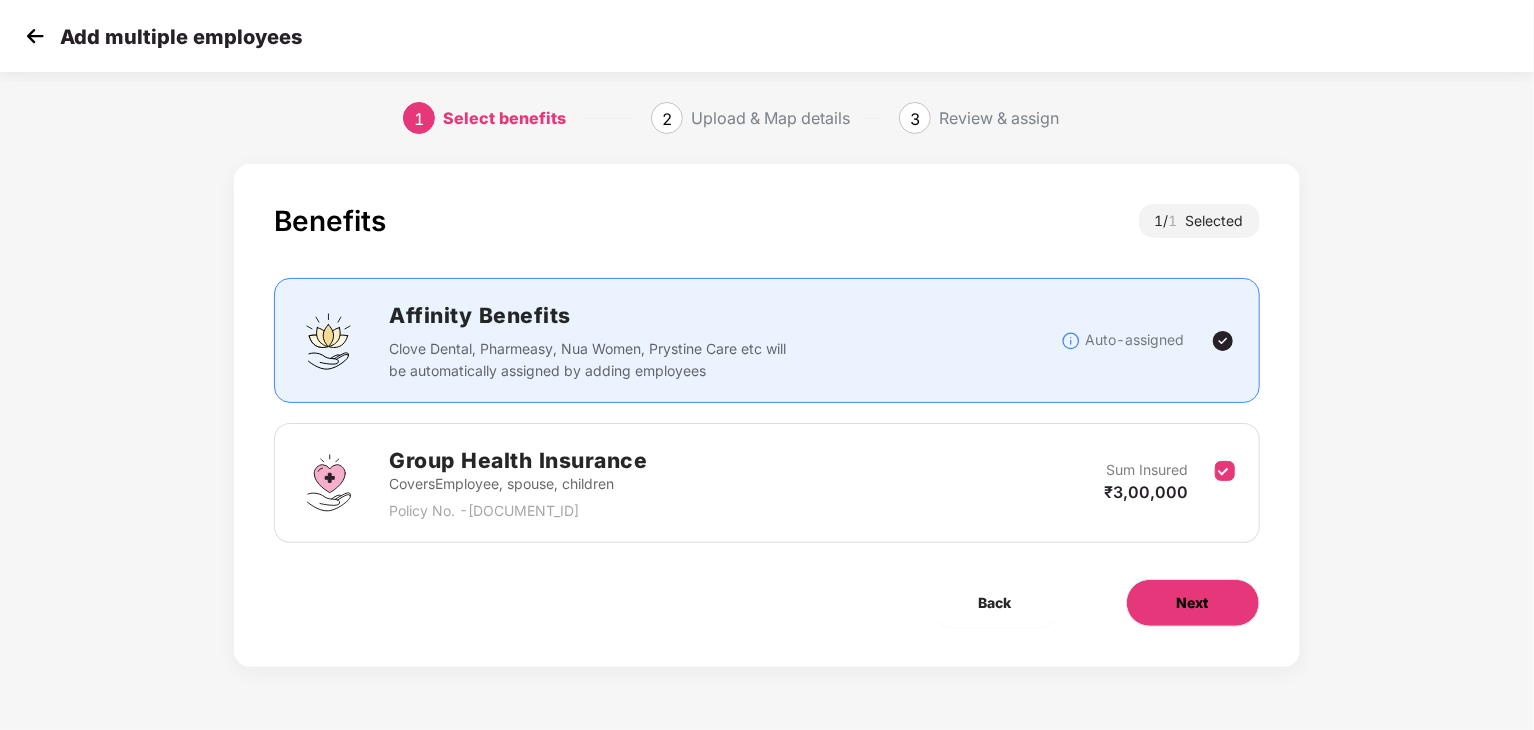click on "Next" at bounding box center (1193, 603) 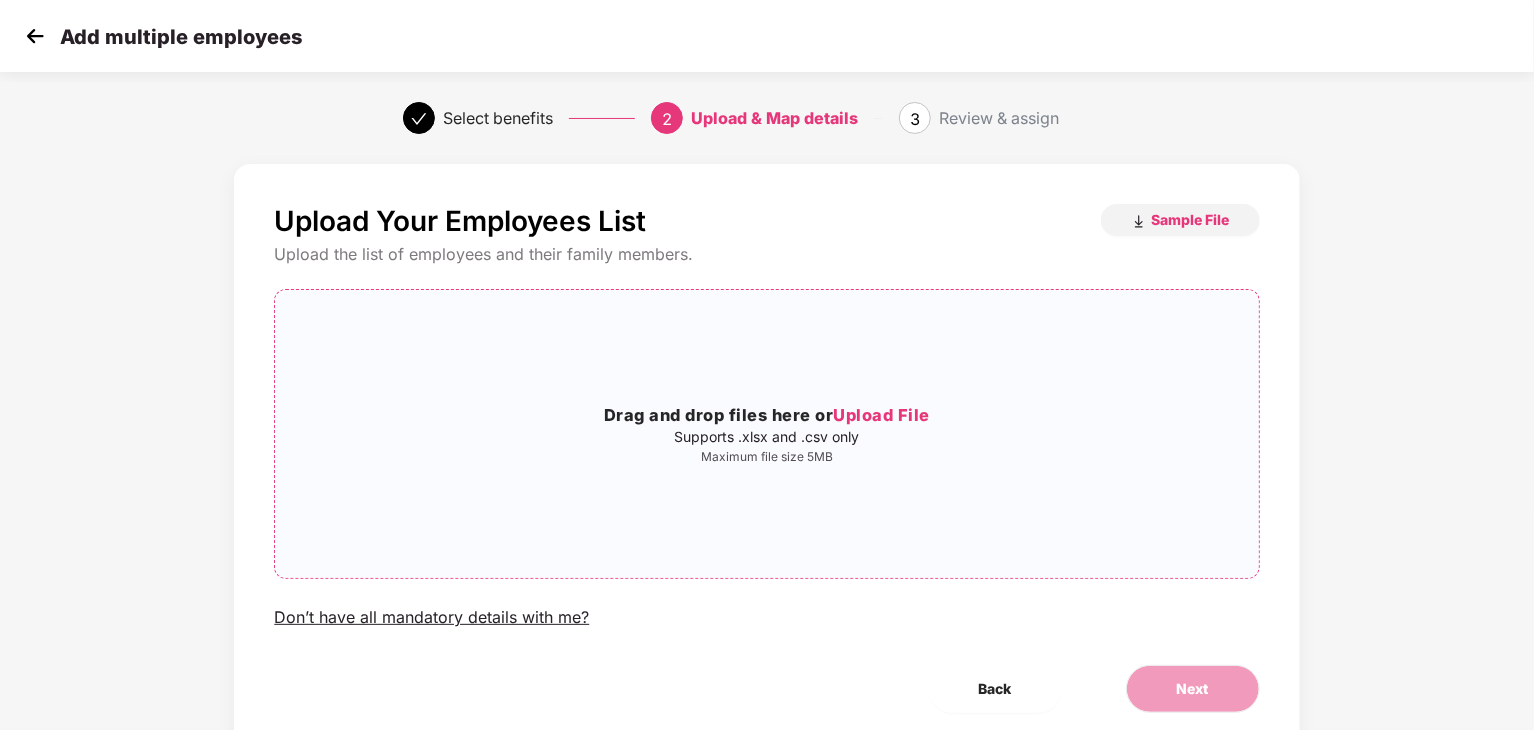 scroll, scrollTop: 73, scrollLeft: 0, axis: vertical 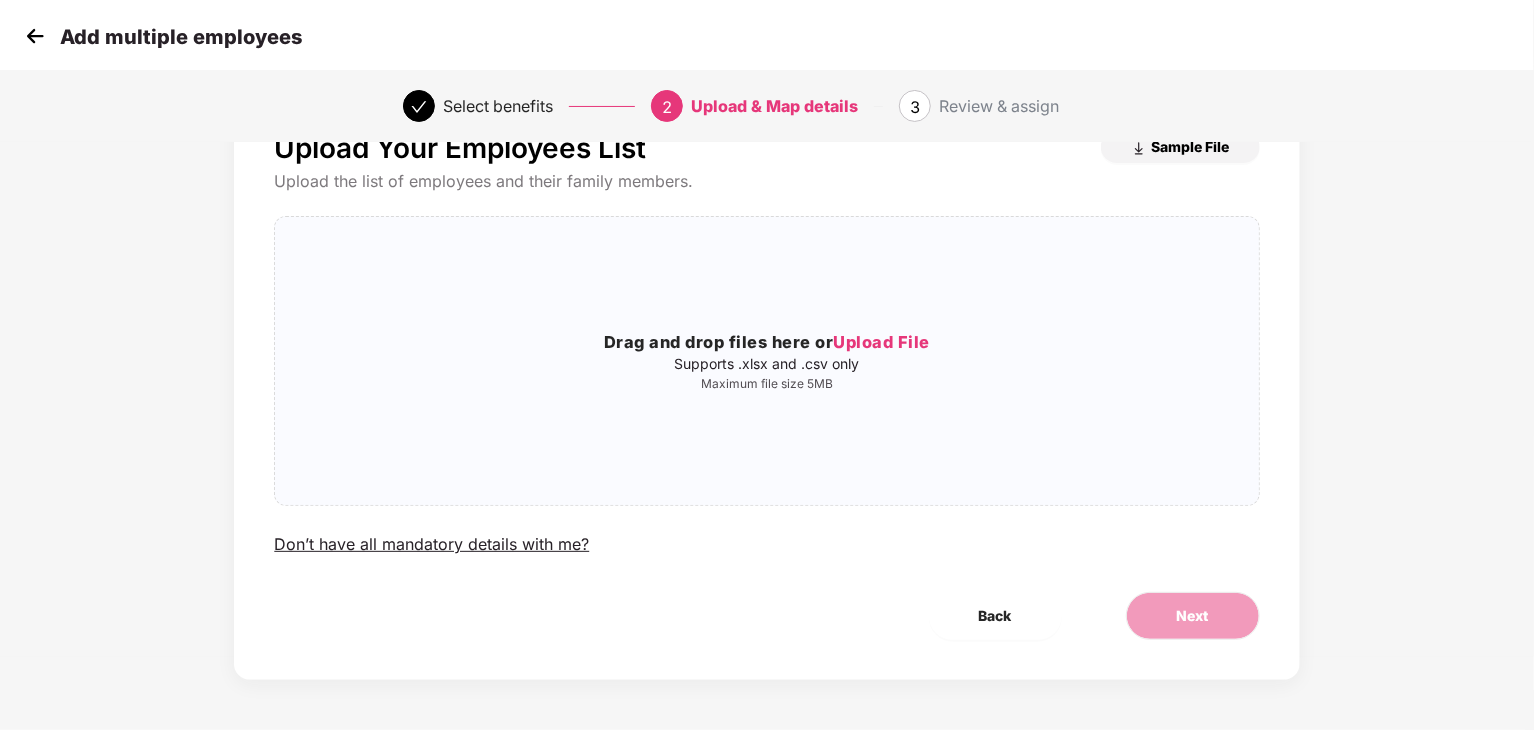 click on "Sample File" at bounding box center [1180, 147] 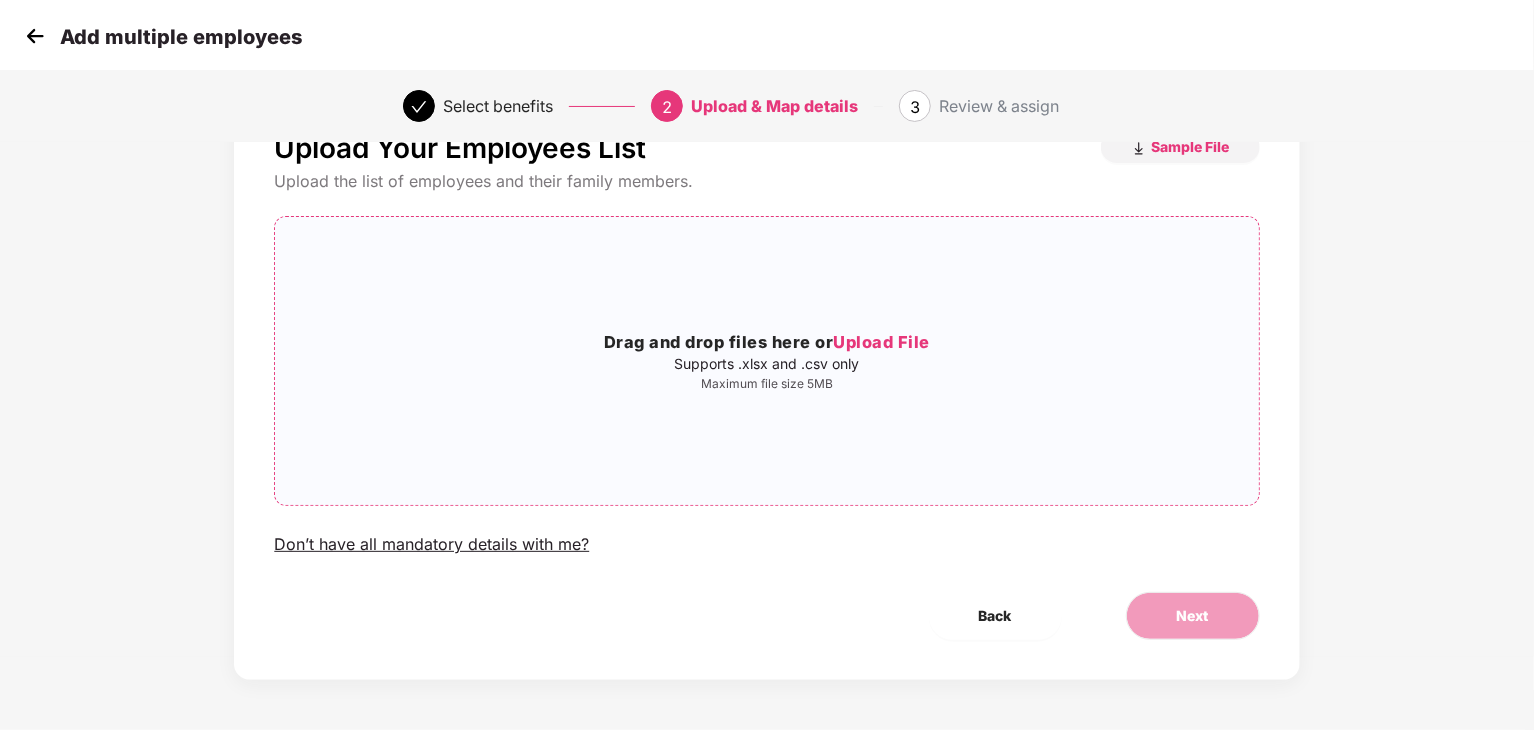 click on "Drag and drop files here or  Upload File" at bounding box center [766, 343] 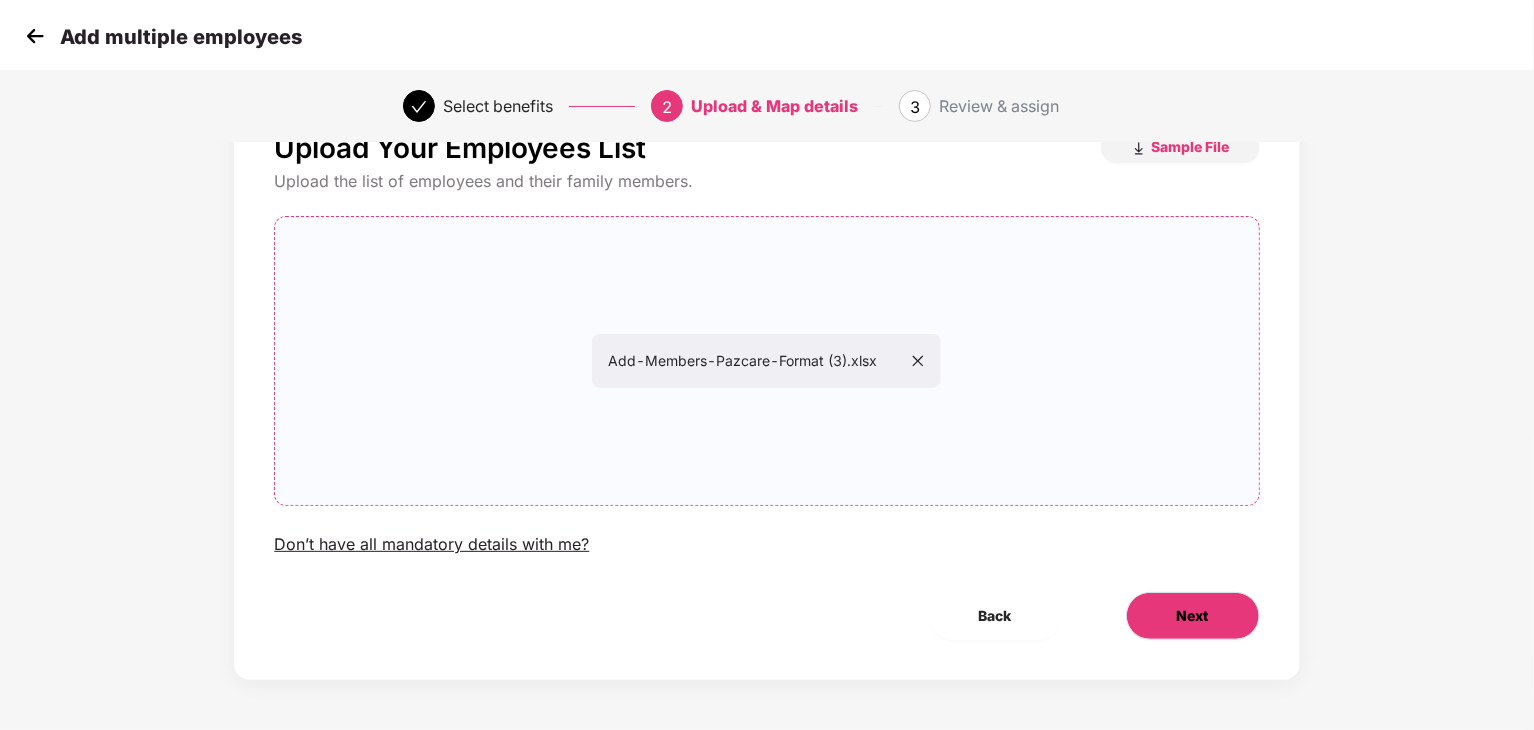 click on "Next" at bounding box center [1193, 616] 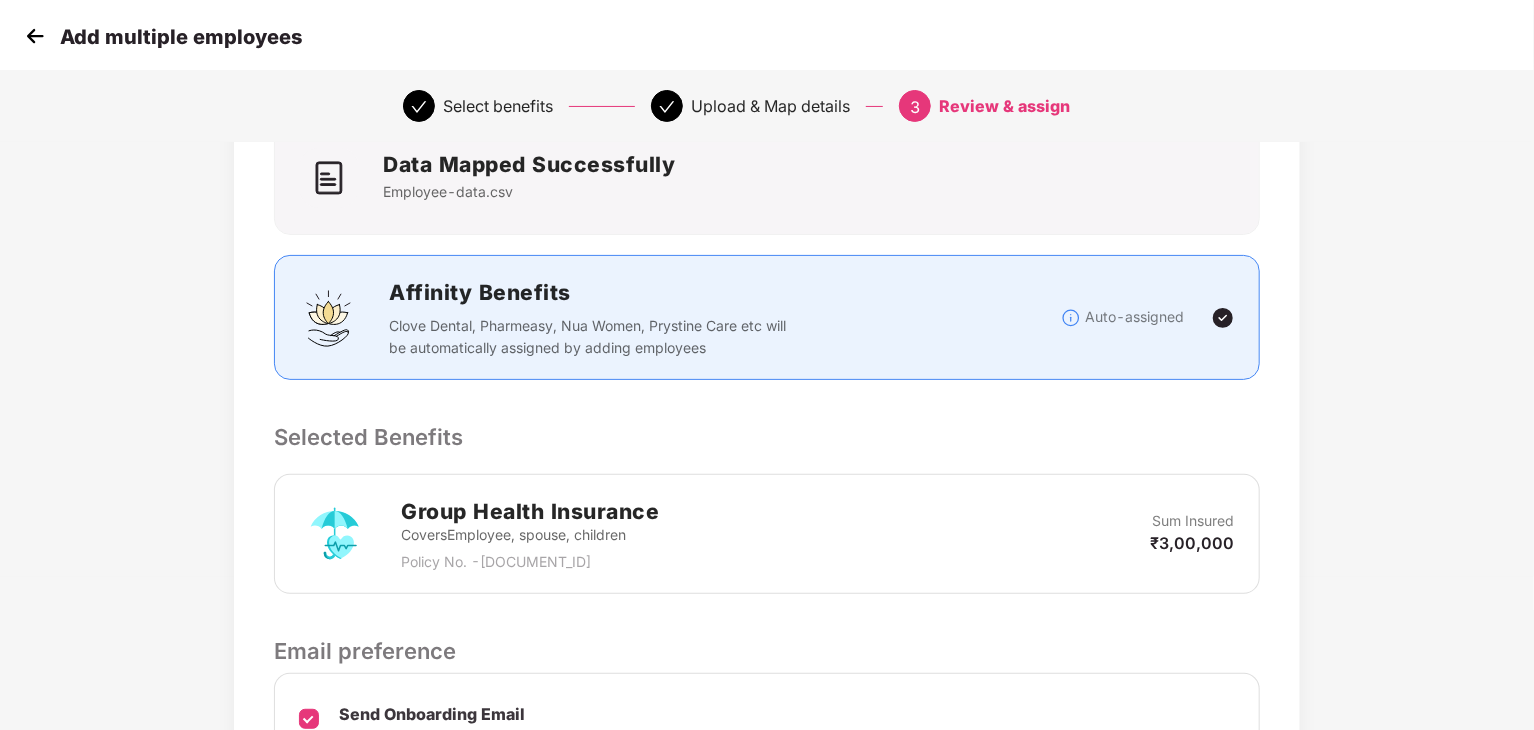 scroll, scrollTop: 200, scrollLeft: 0, axis: vertical 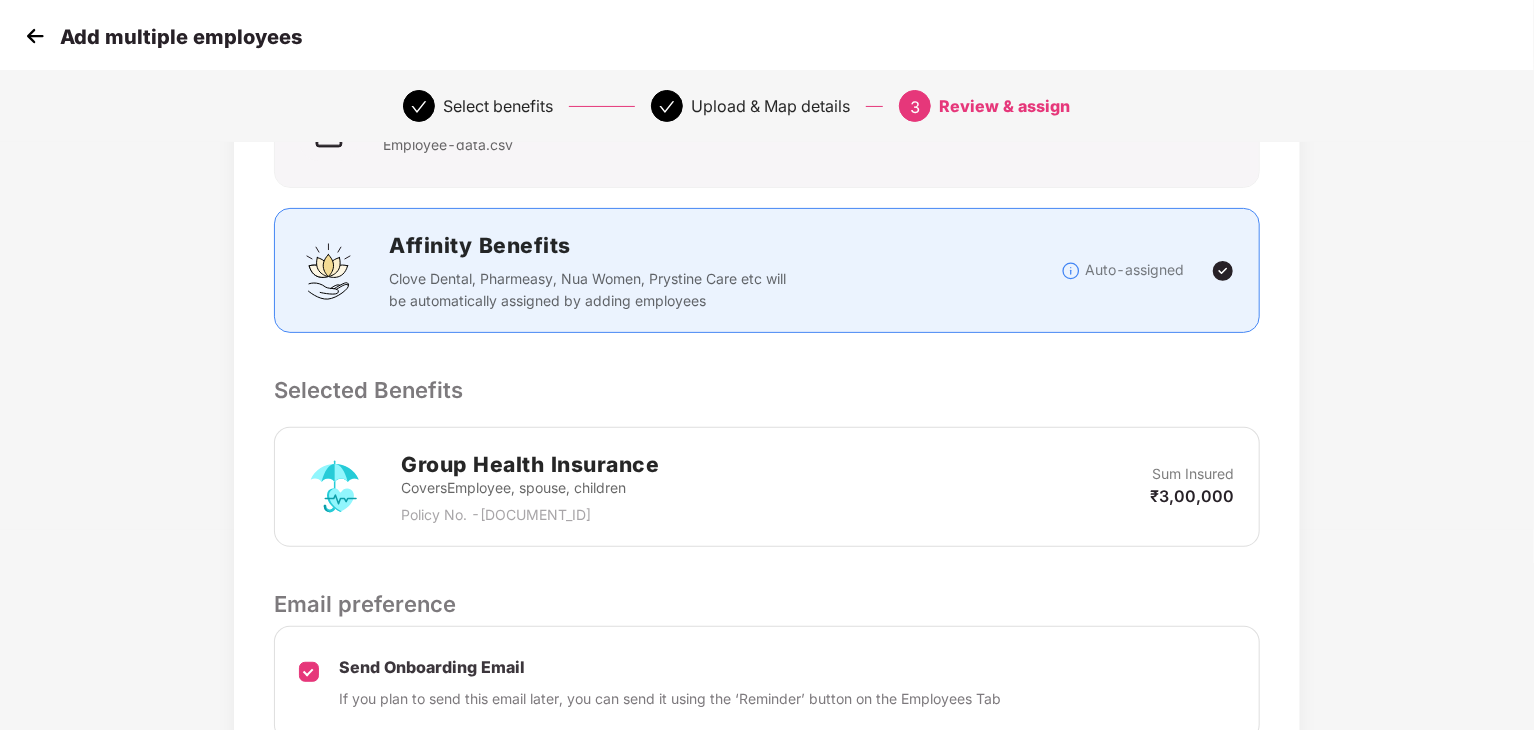 click on "₹3,00,000" at bounding box center (1193, 496) 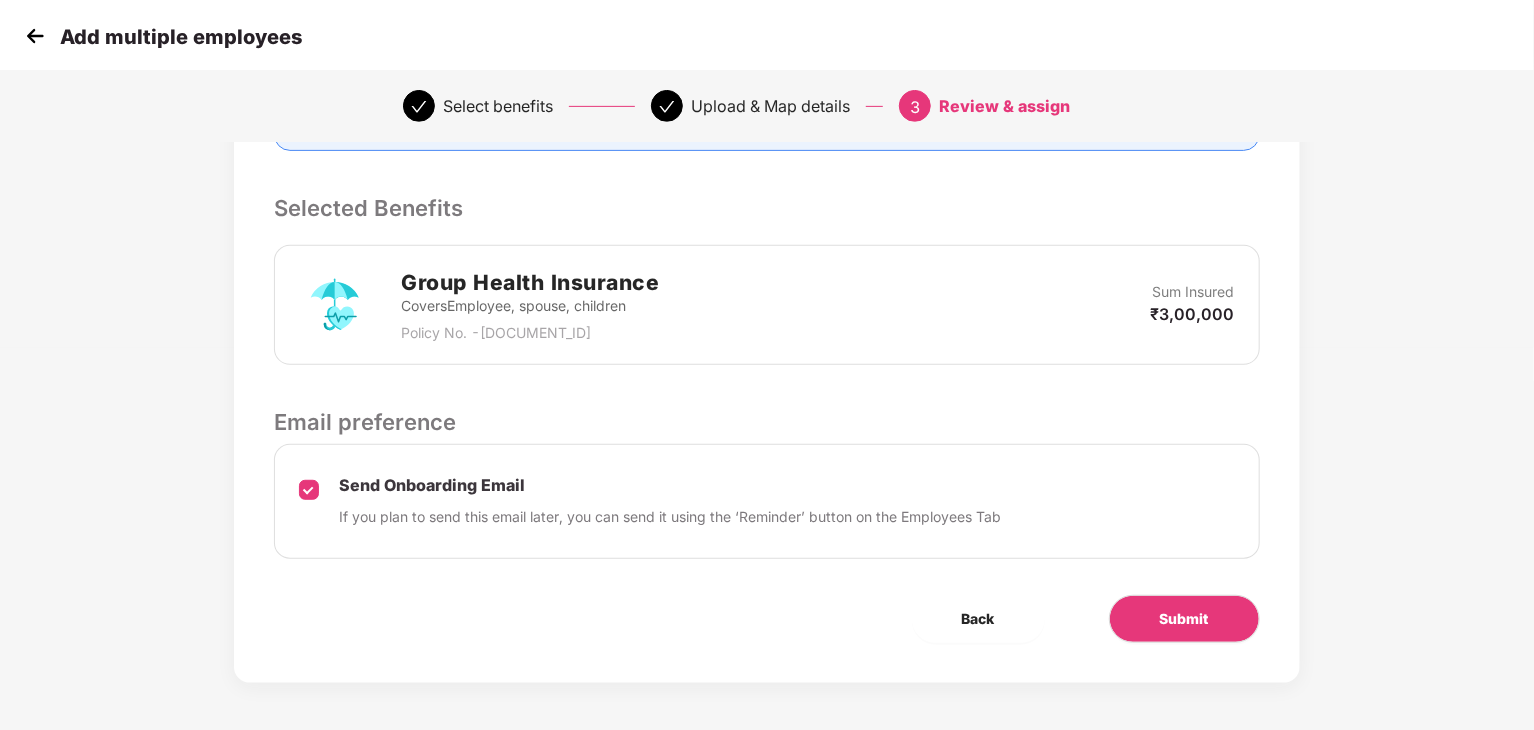 scroll, scrollTop: 384, scrollLeft: 0, axis: vertical 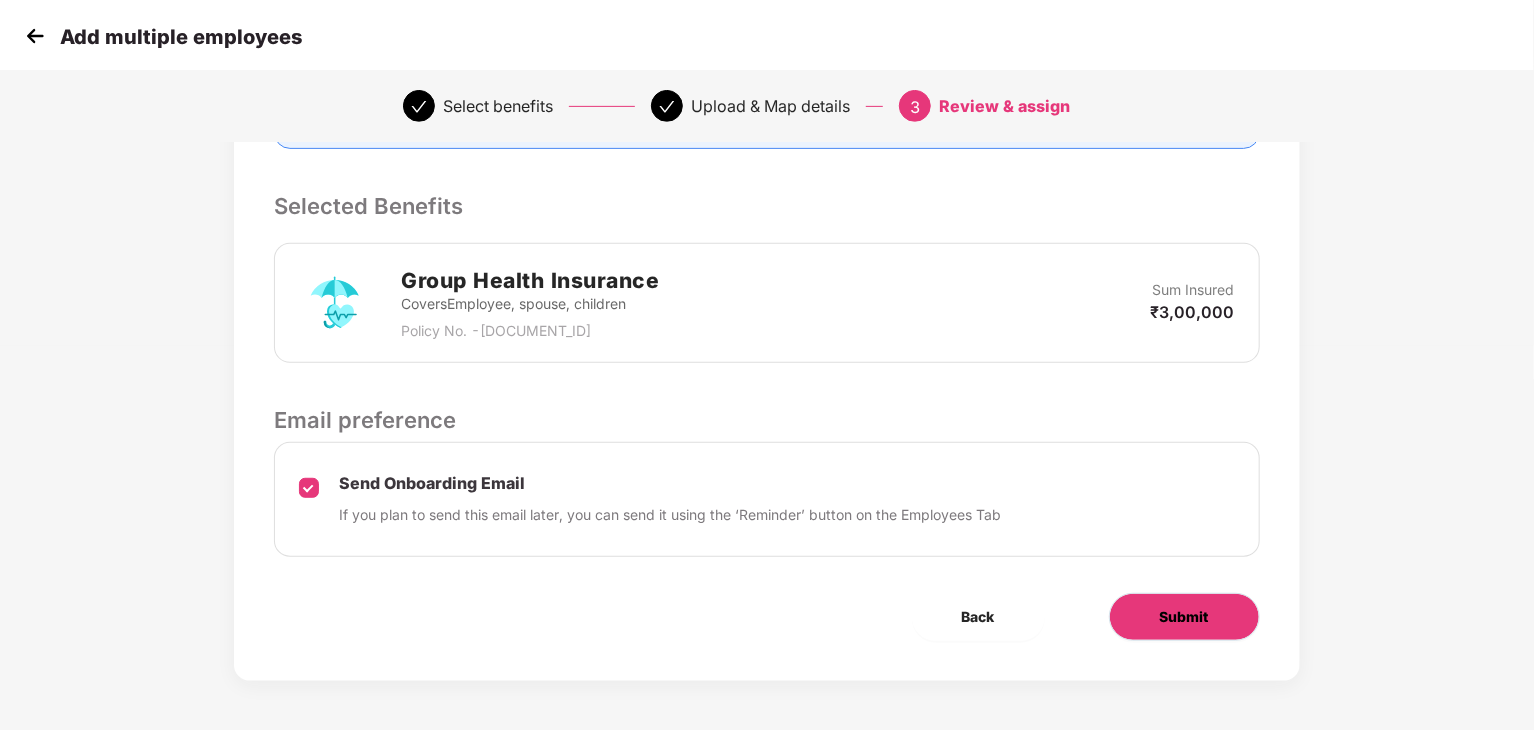 click on "Submit" at bounding box center (1184, 617) 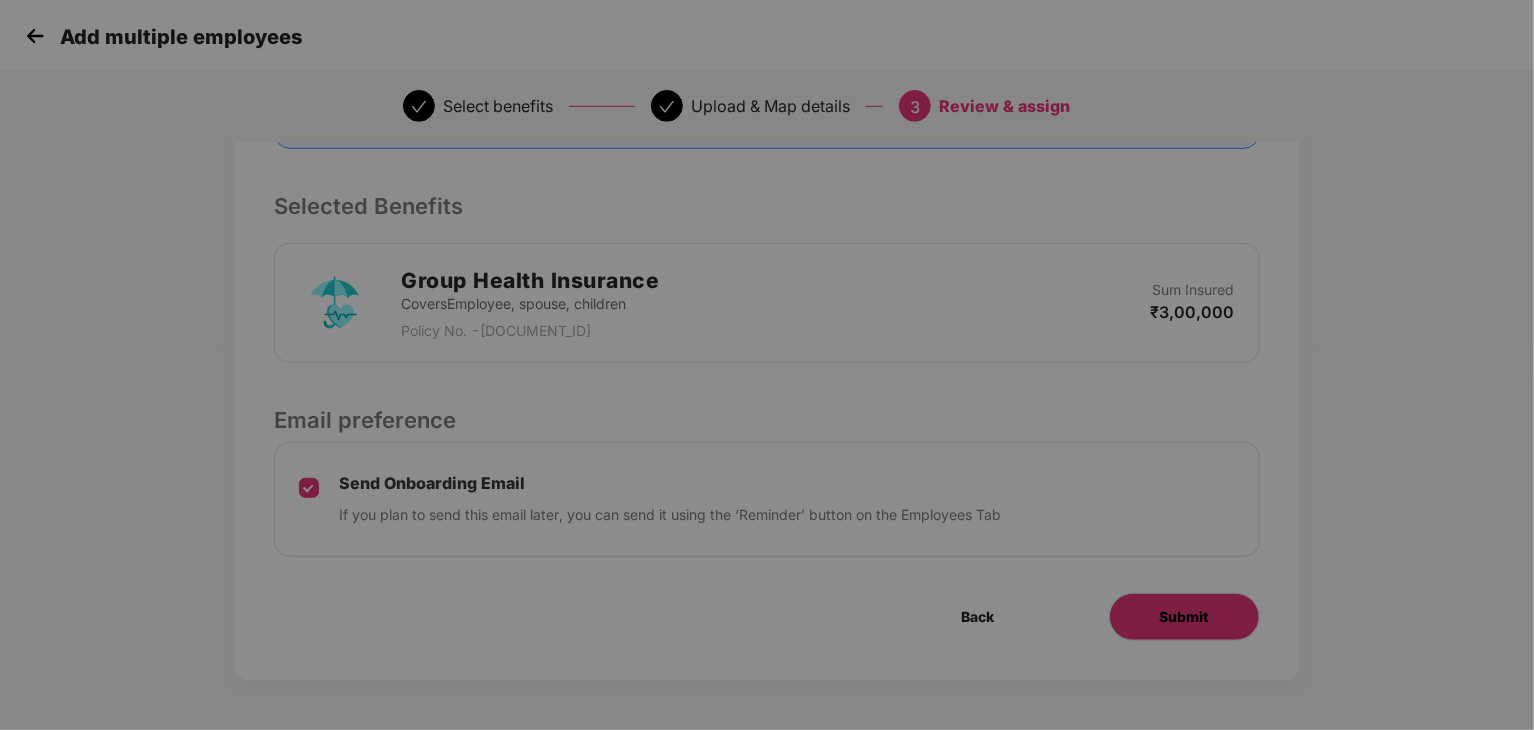 scroll, scrollTop: 0, scrollLeft: 0, axis: both 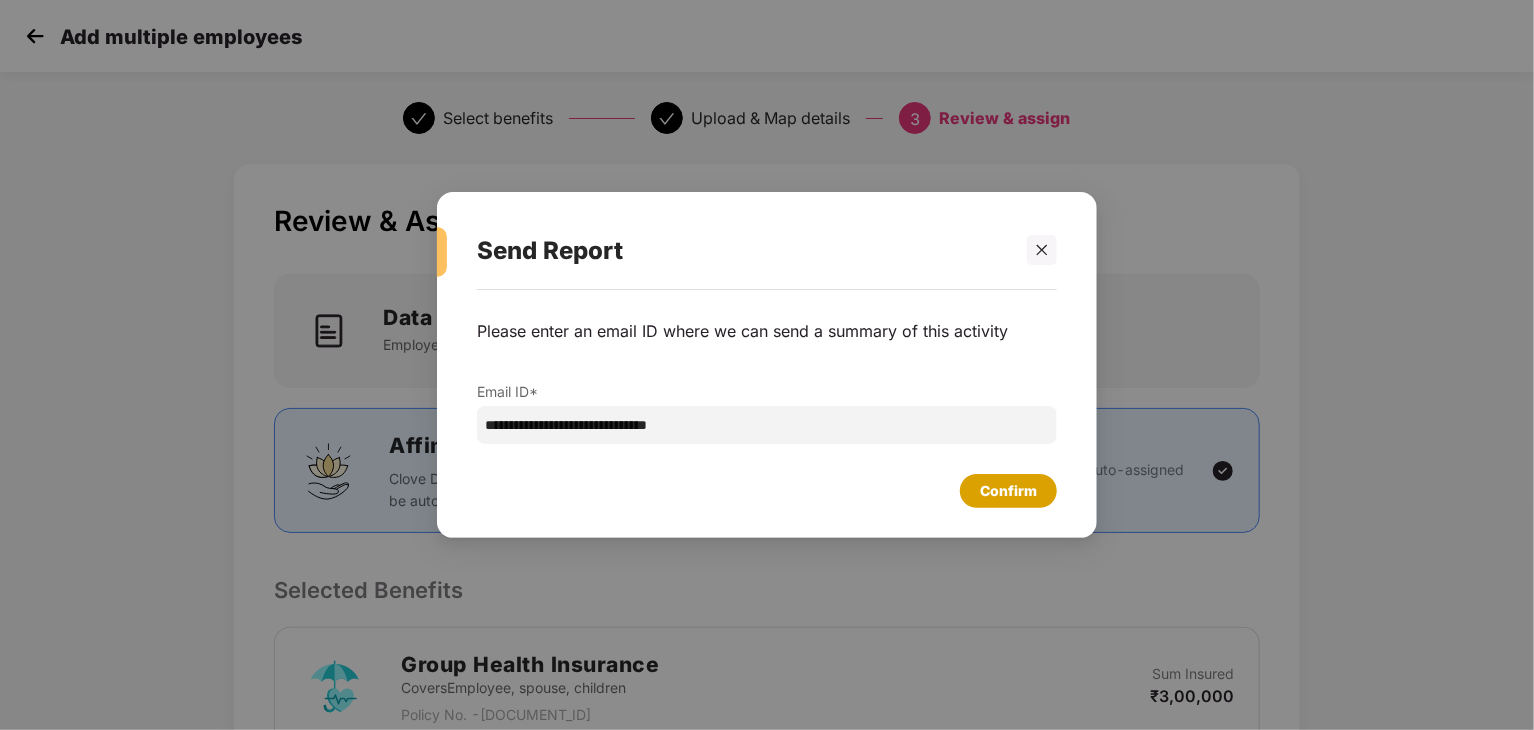 click on "Confirm" at bounding box center (1008, 491) 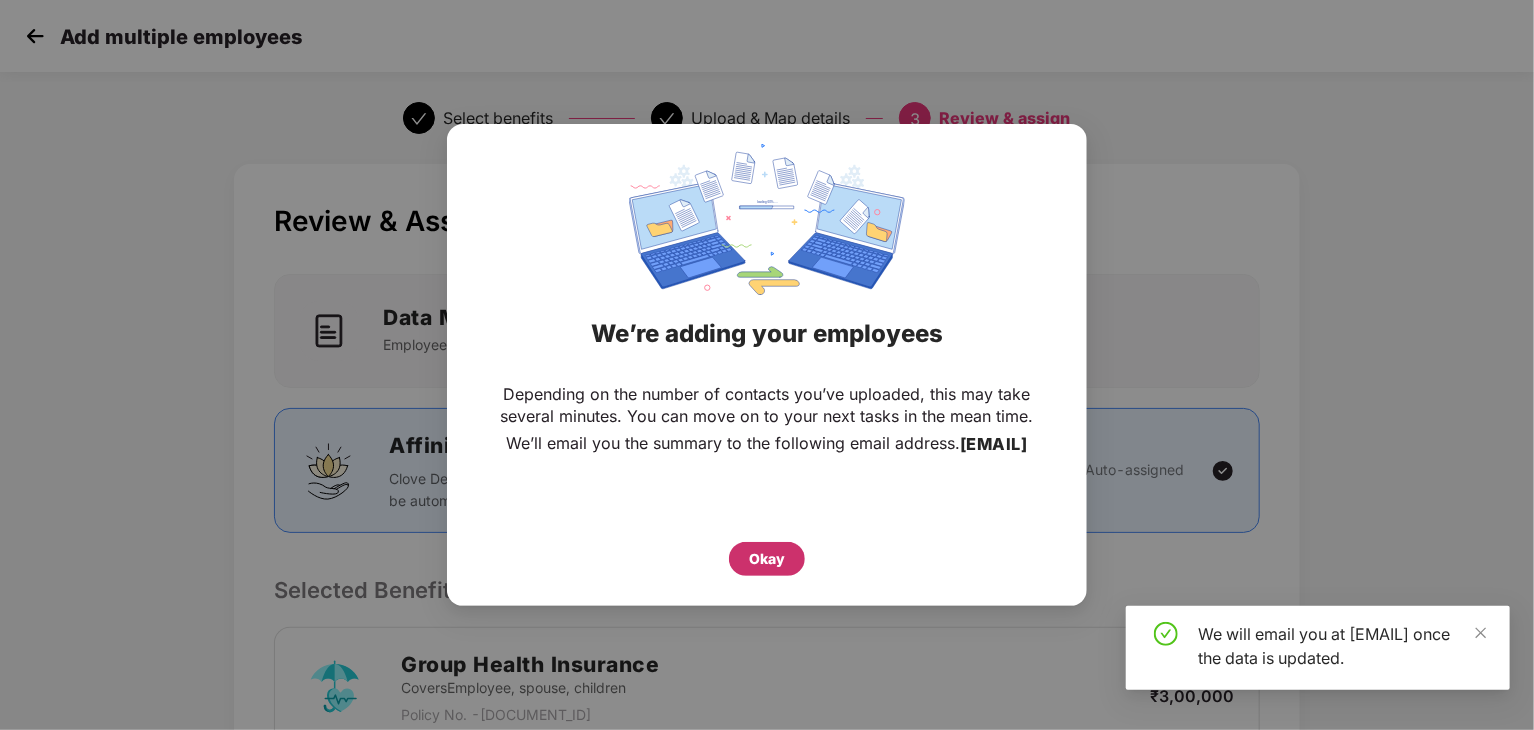 click on "Okay" at bounding box center (767, 559) 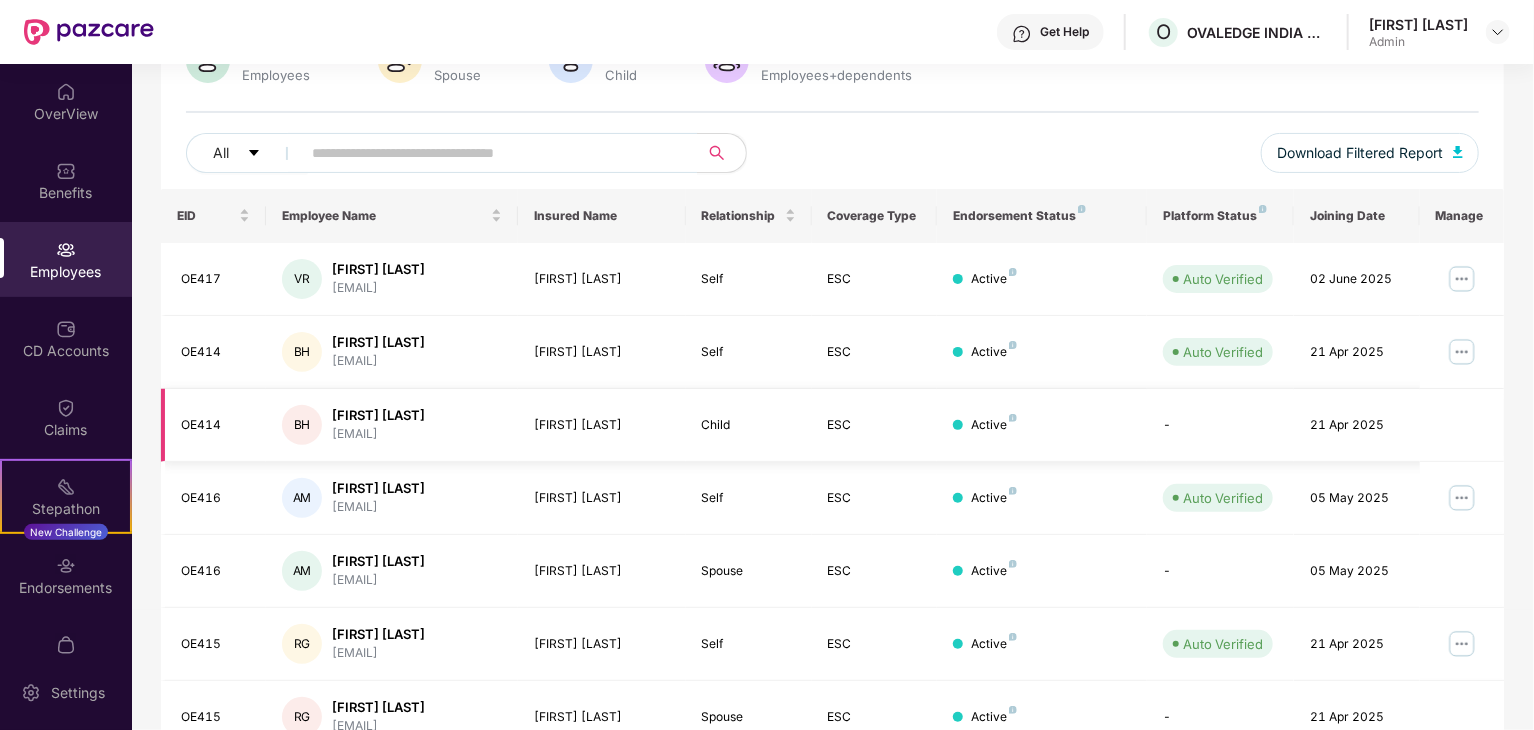 scroll, scrollTop: 0, scrollLeft: 0, axis: both 